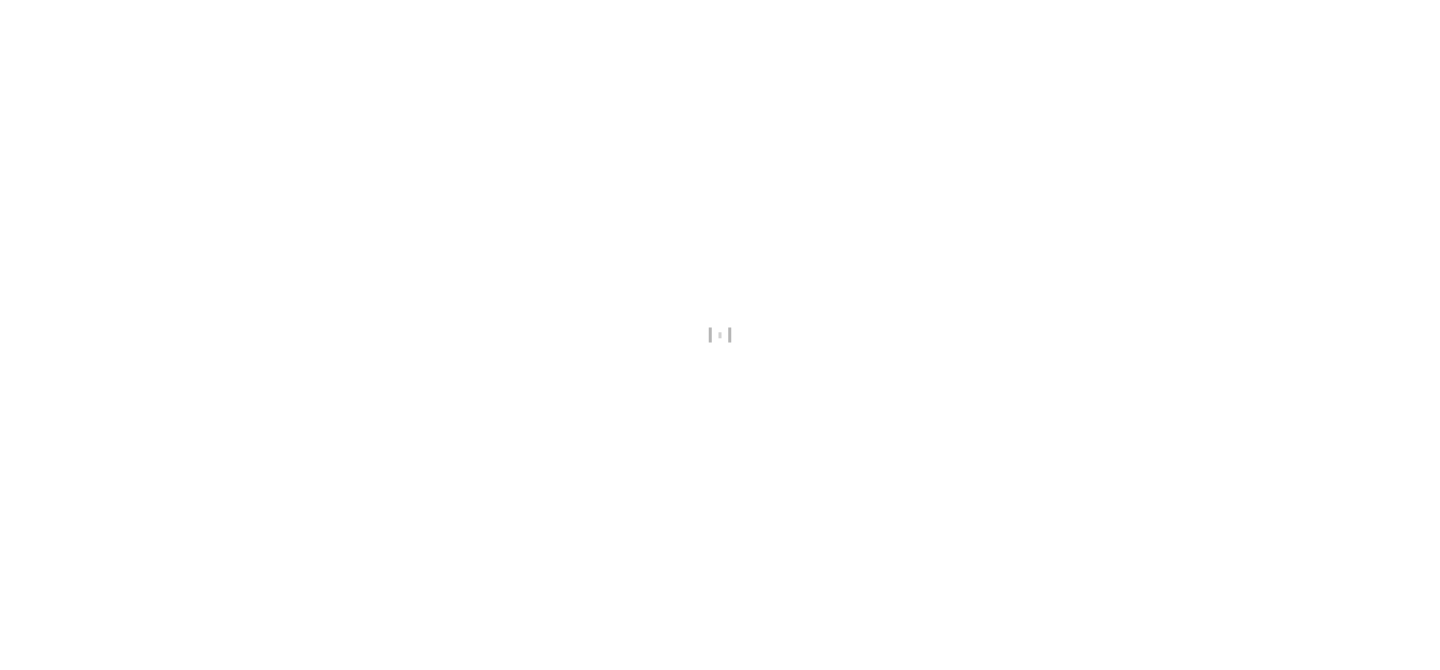 scroll, scrollTop: 0, scrollLeft: 0, axis: both 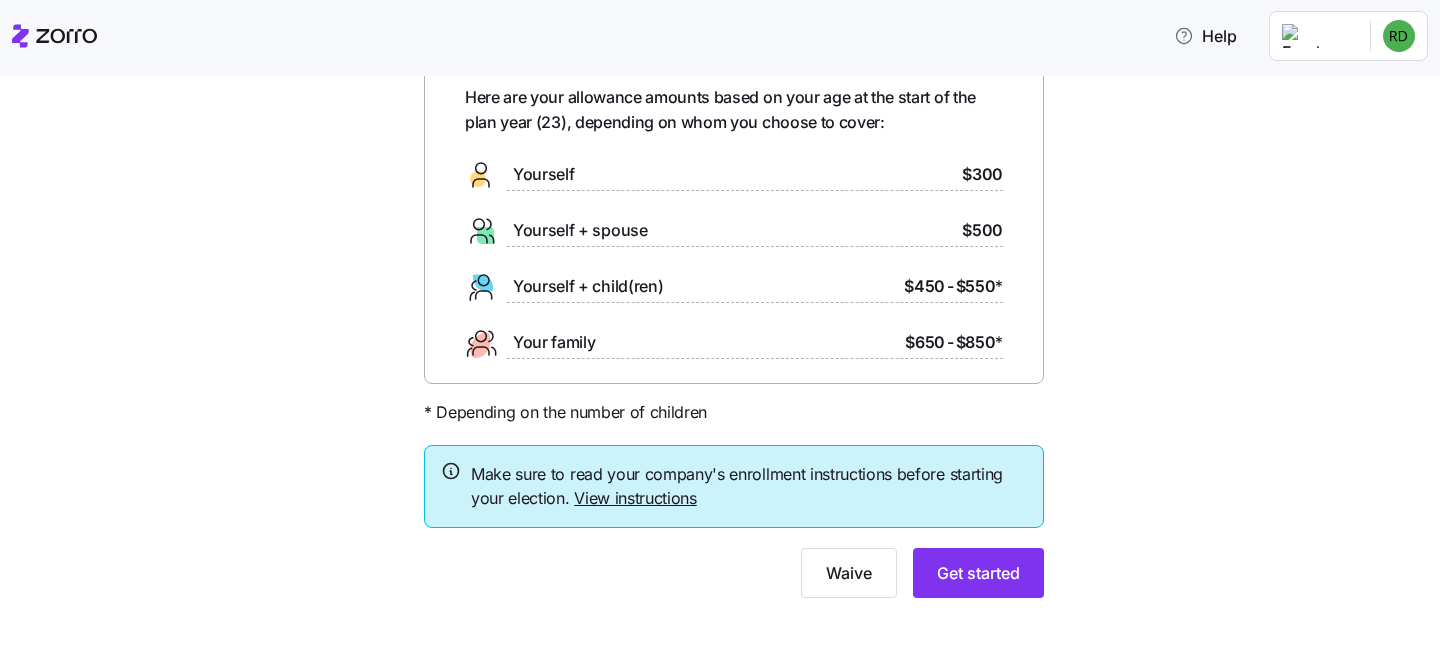click on "View instructions" at bounding box center [635, 498] 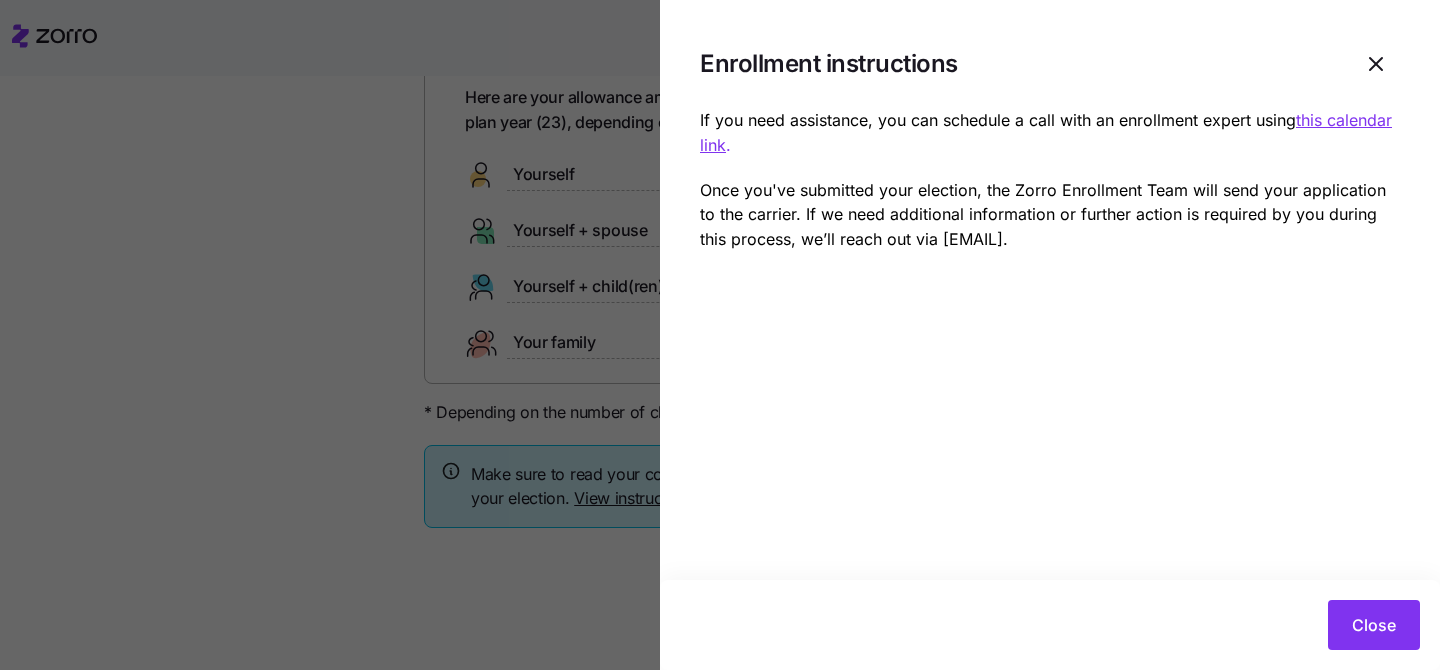 click on "this calendar link" at bounding box center (1046, 132) 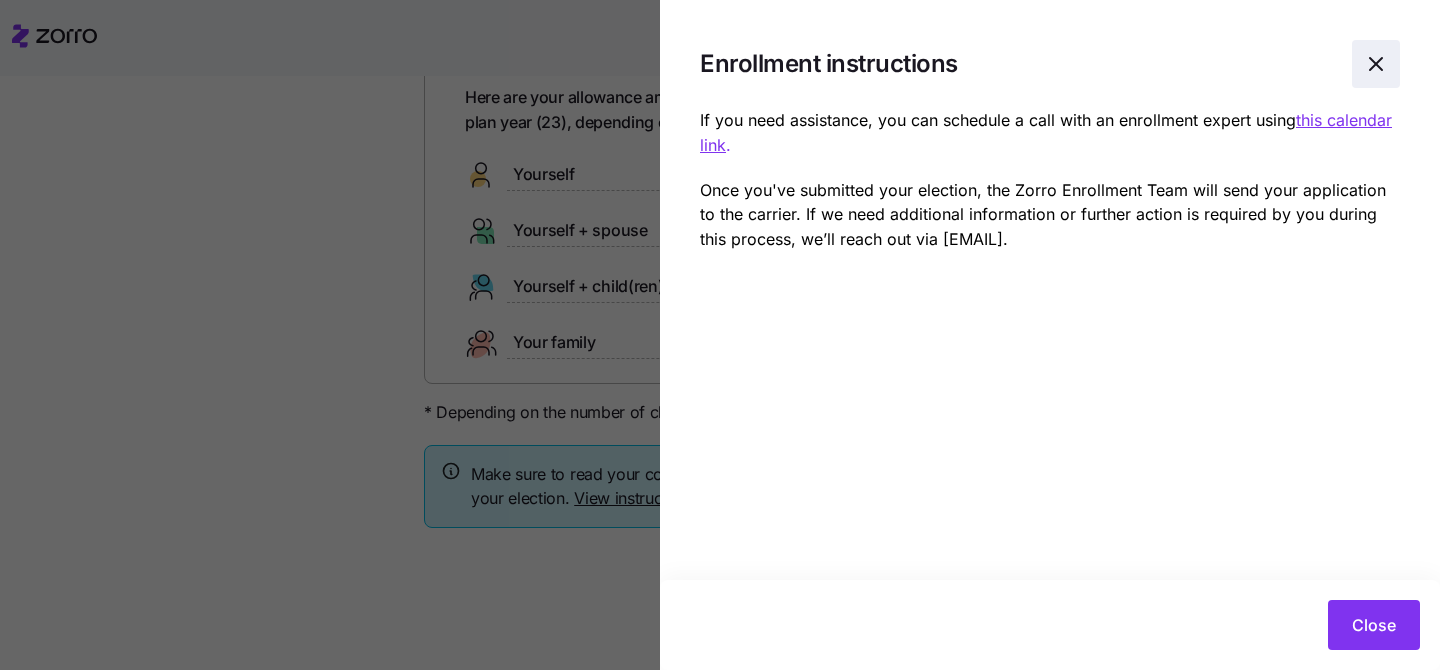 click 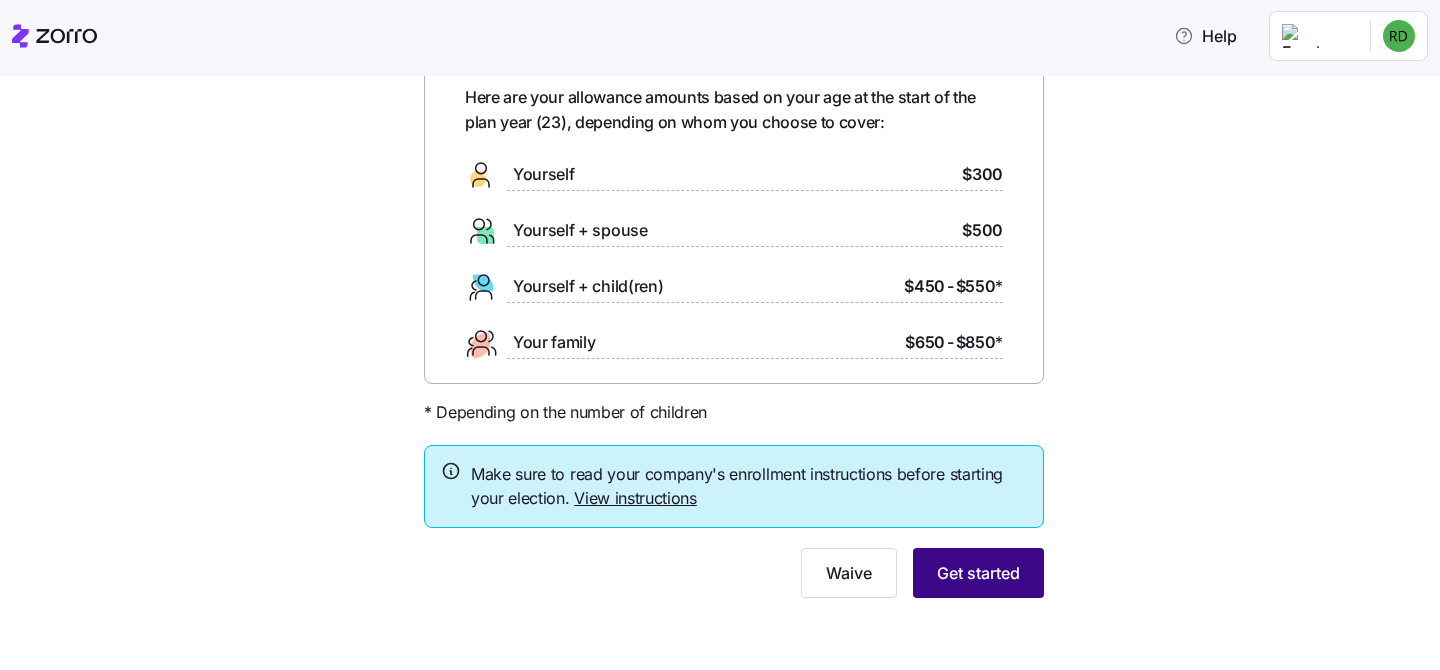 click on "Get started" at bounding box center [978, 573] 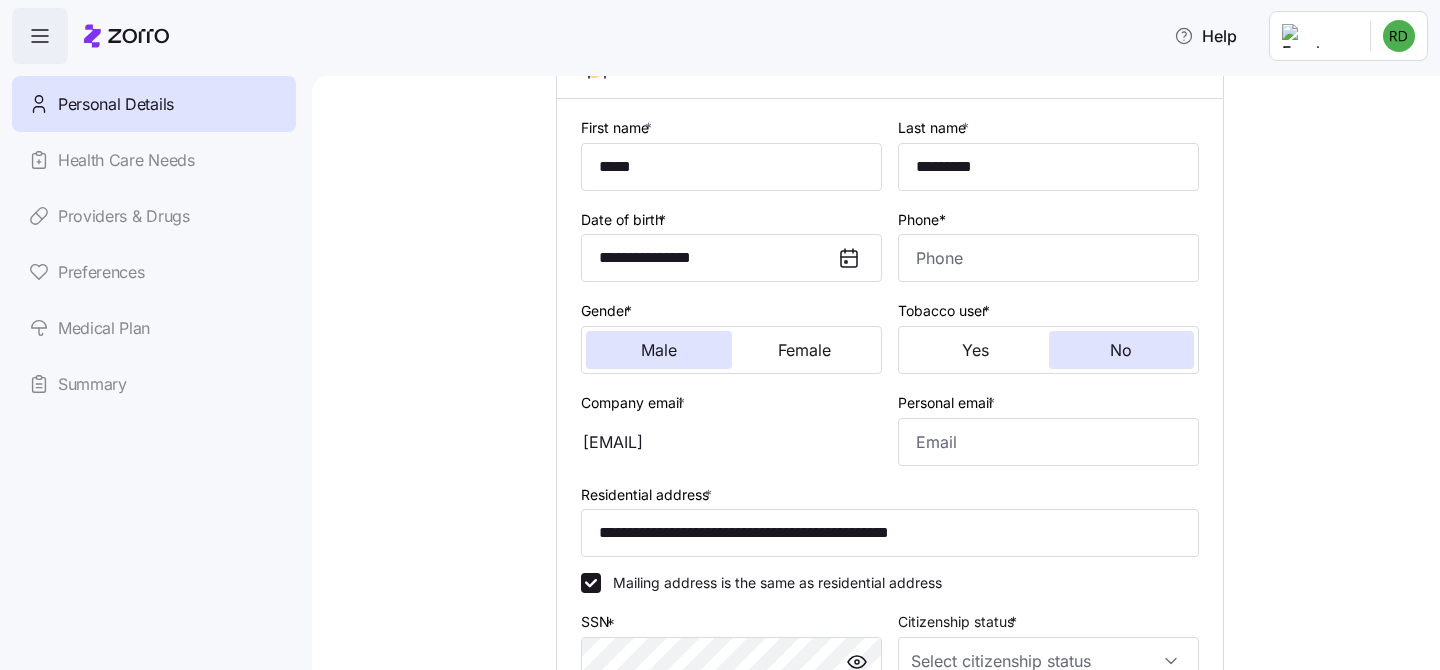 scroll, scrollTop: 182, scrollLeft: 0, axis: vertical 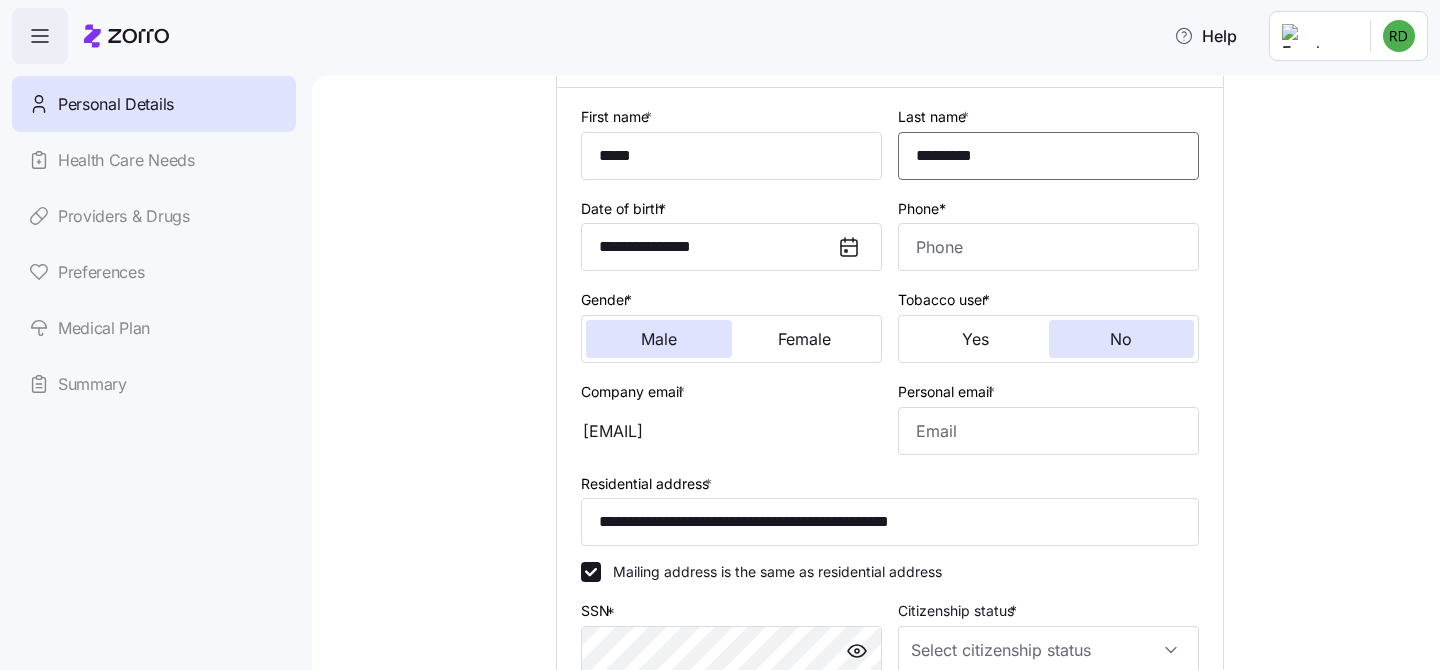 click on "*********" at bounding box center [1048, 156] 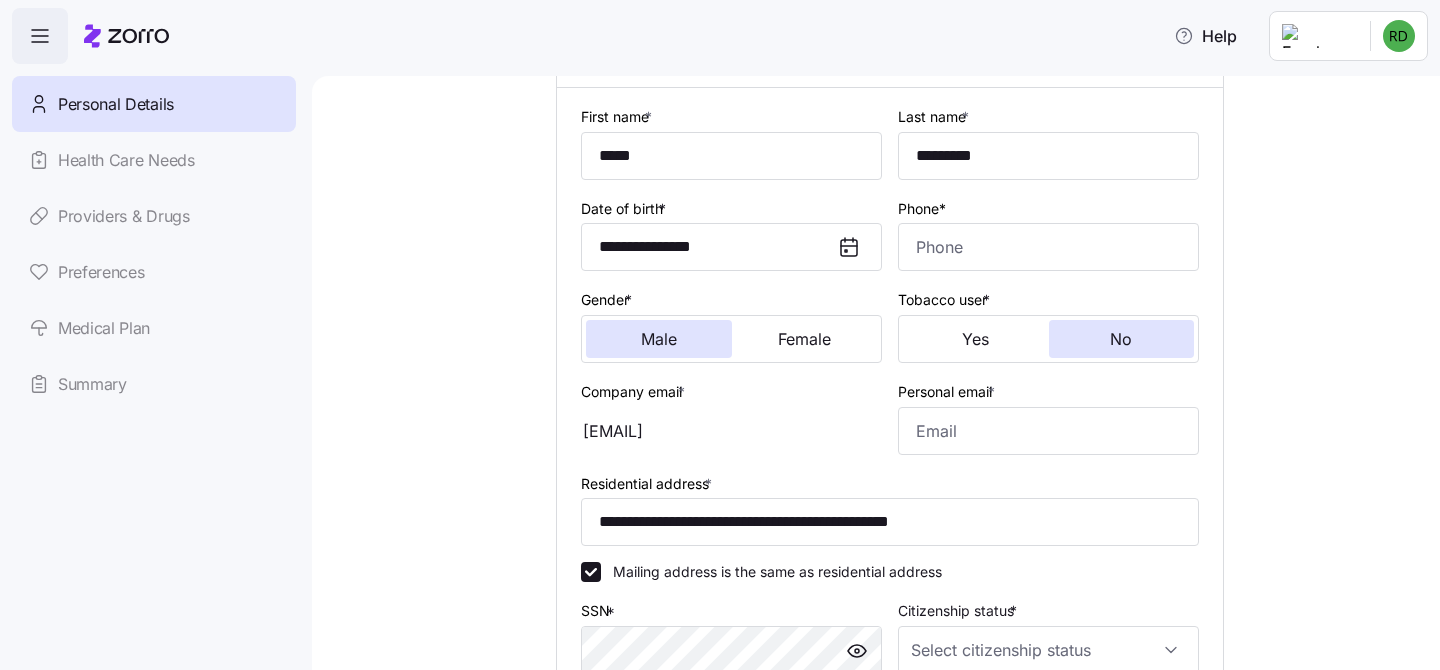 click on "First name  * [FIRST] Last name  * [LAST] Date of birth  * [DATE] Phone* [PHONE] Gender  * Male Female Tobacco user  * Yes No Company email  * [EMAIL] Personal email  * [EMAIL] Residential address  * [ADDRESS] Mailing address is the same as residential address SSN  * [SSN] Citizenship status  * Marital status  * Add spouse / domestic partner Add dependent  (under 26) Next" at bounding box center (890, 465) 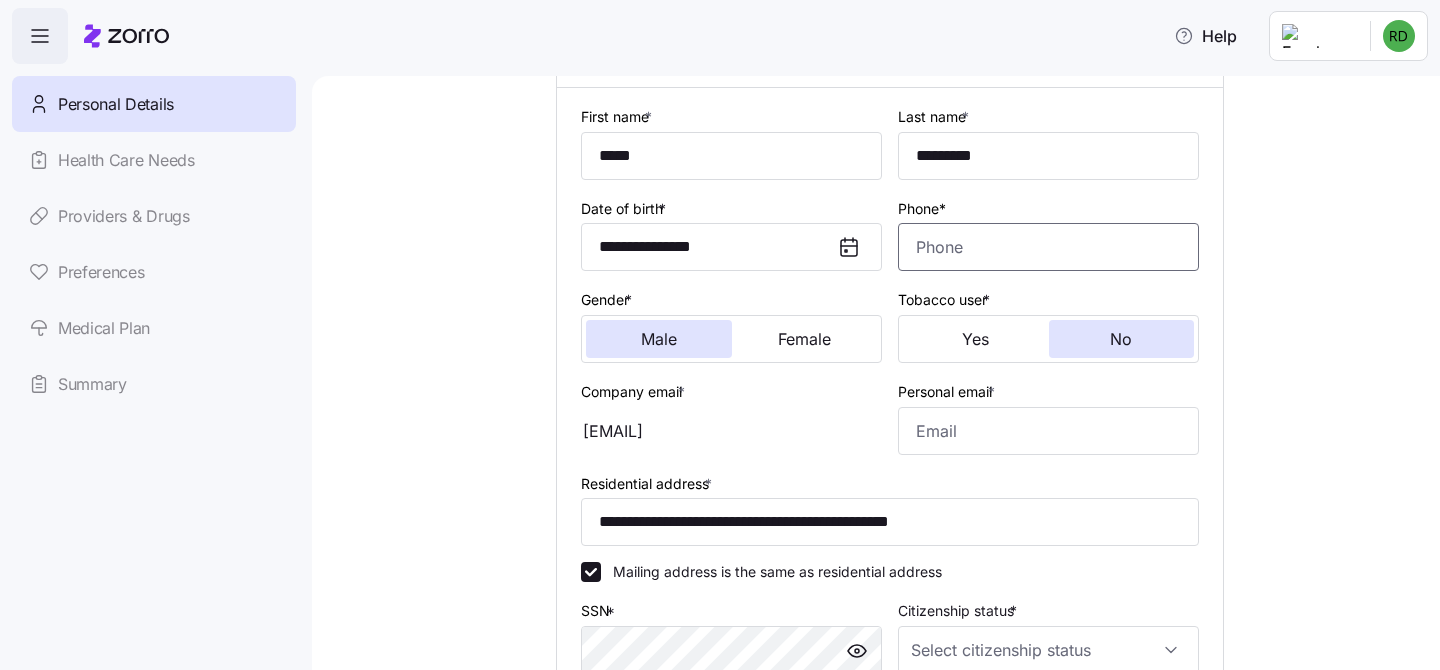 click on "Phone*" at bounding box center [1048, 247] 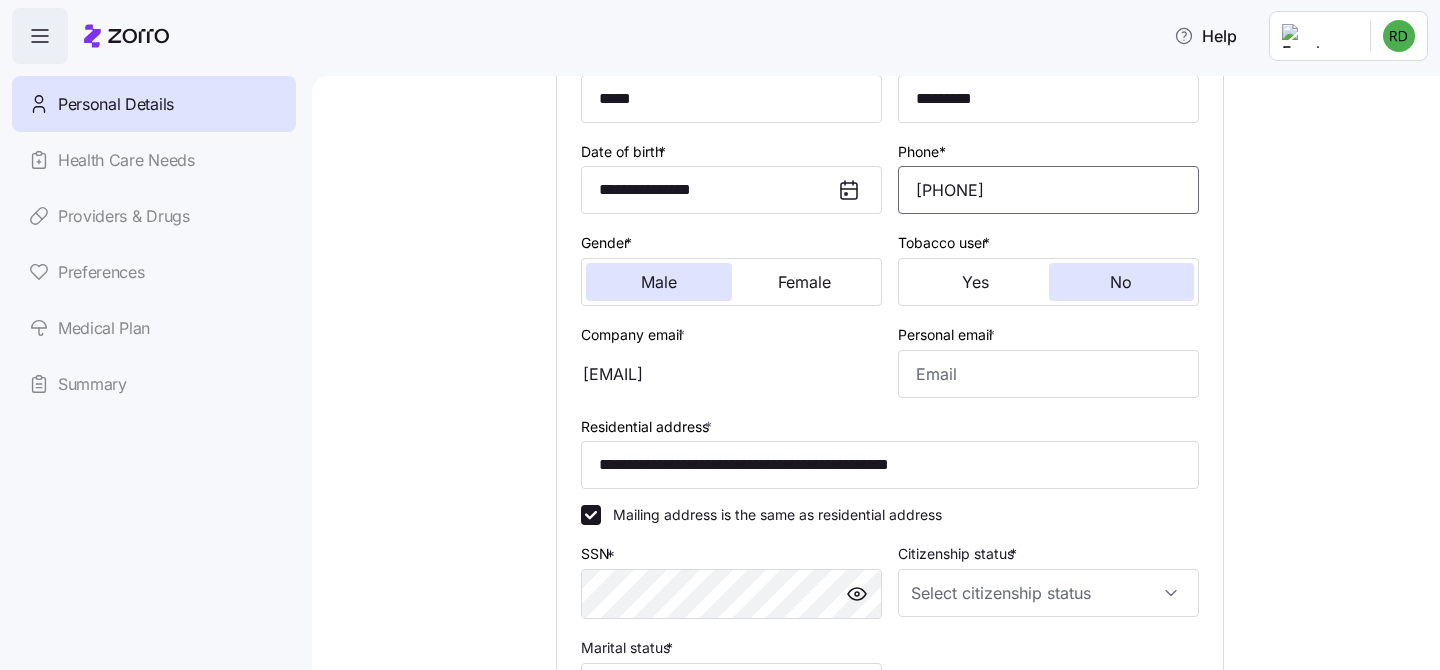 scroll, scrollTop: 241, scrollLeft: 0, axis: vertical 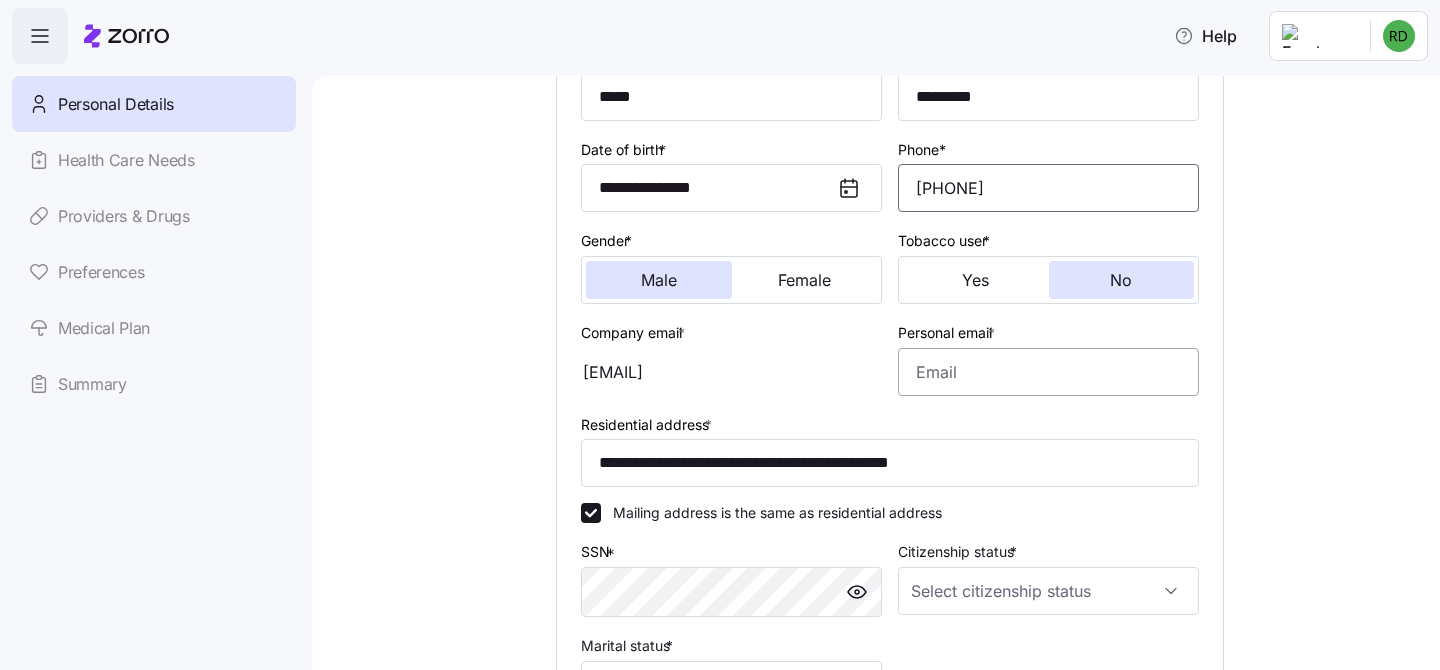 type on "[PHONE]" 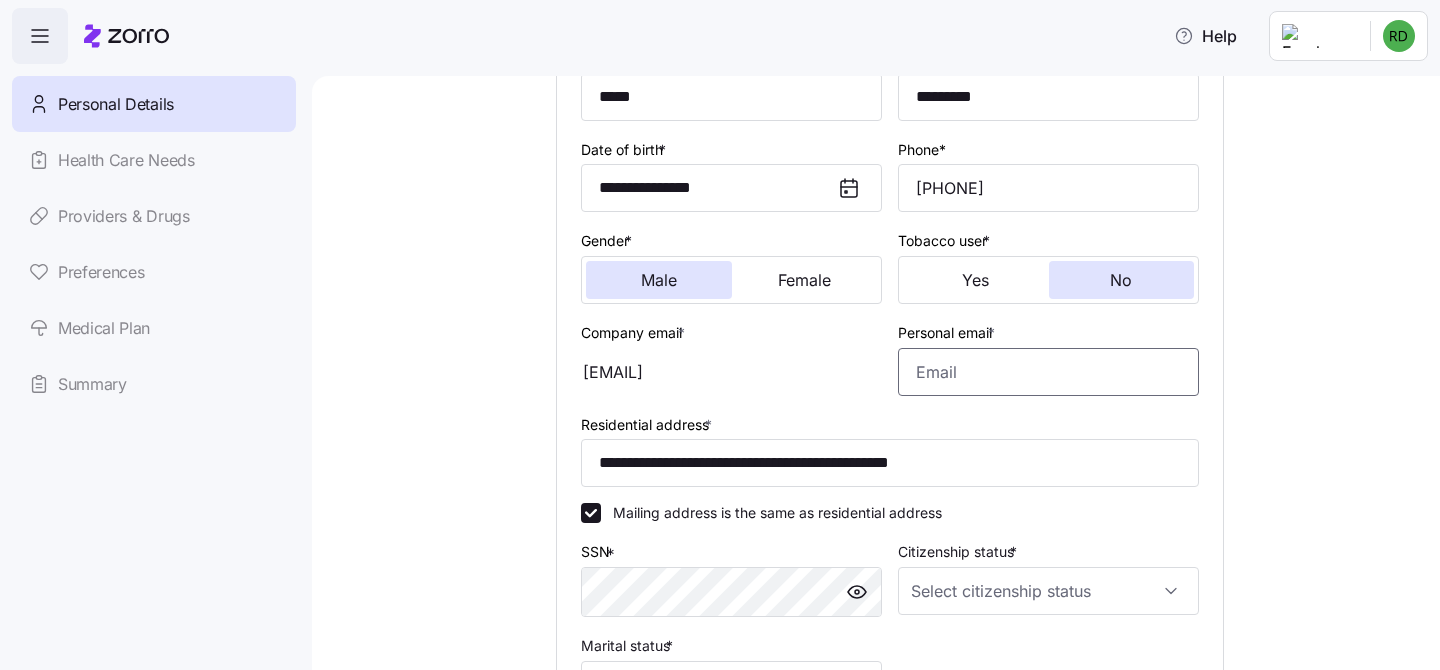 click on "Personal email  *" at bounding box center [1048, 372] 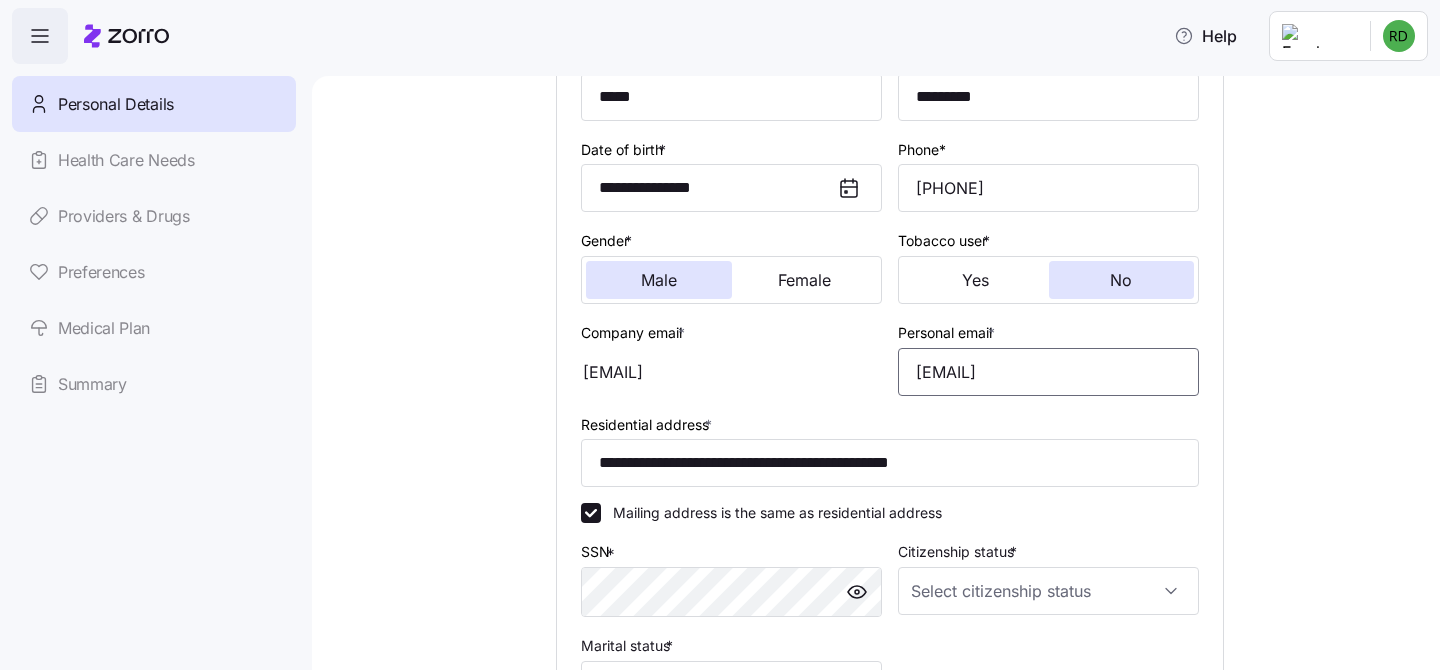 type on "[EMAIL]" 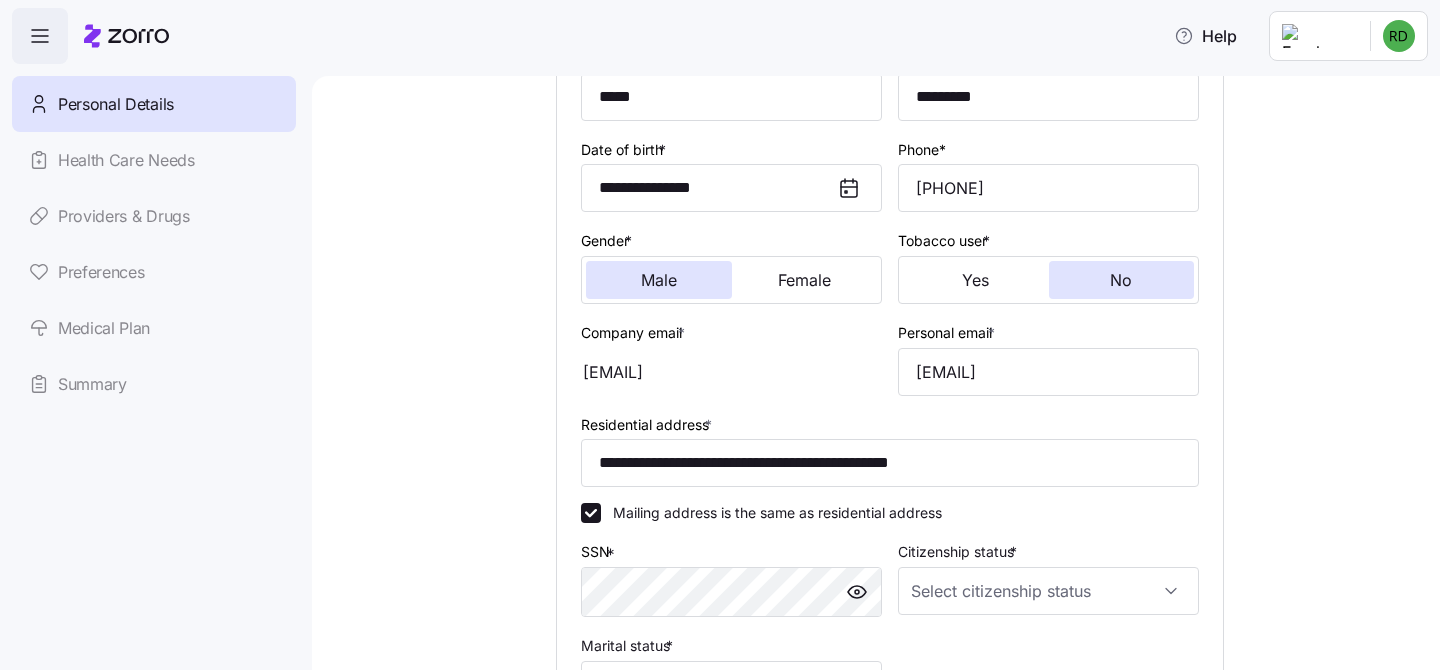 click on "Household information Add the family members that you want to include in your ICHRA You First name  * [FIRST] Last name  * [LAST] Date of birth  * [DATE] Phone* [PHONE] Gender  * Male Female Tobacco user  * Yes No Company email  * [EMAIL] Personal email  * [EMAIL] Residential address  * [ADDRESS] Mailing address is the same as residential address SSN  * [SSN] Citizenship status  * Marital status  * Add spouse / domestic partner Add dependent  (under 26) Next" at bounding box center [890, 406] 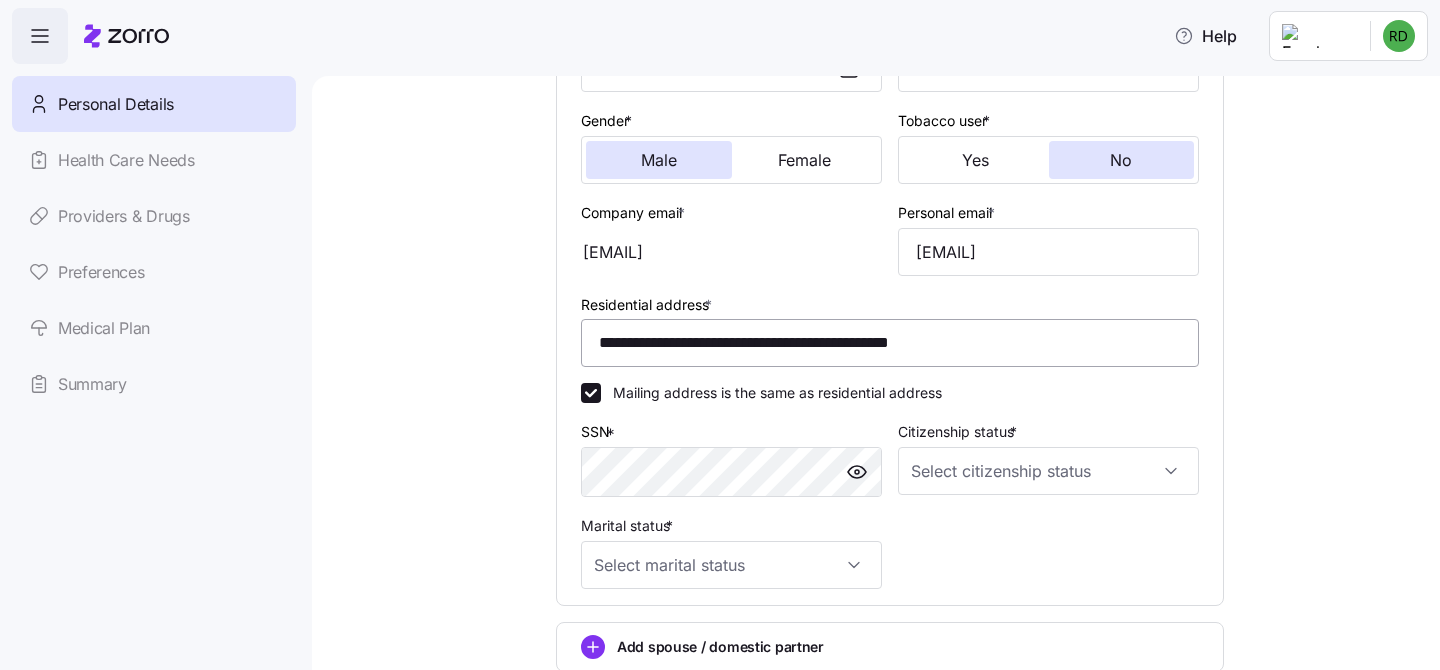 scroll, scrollTop: 369, scrollLeft: 0, axis: vertical 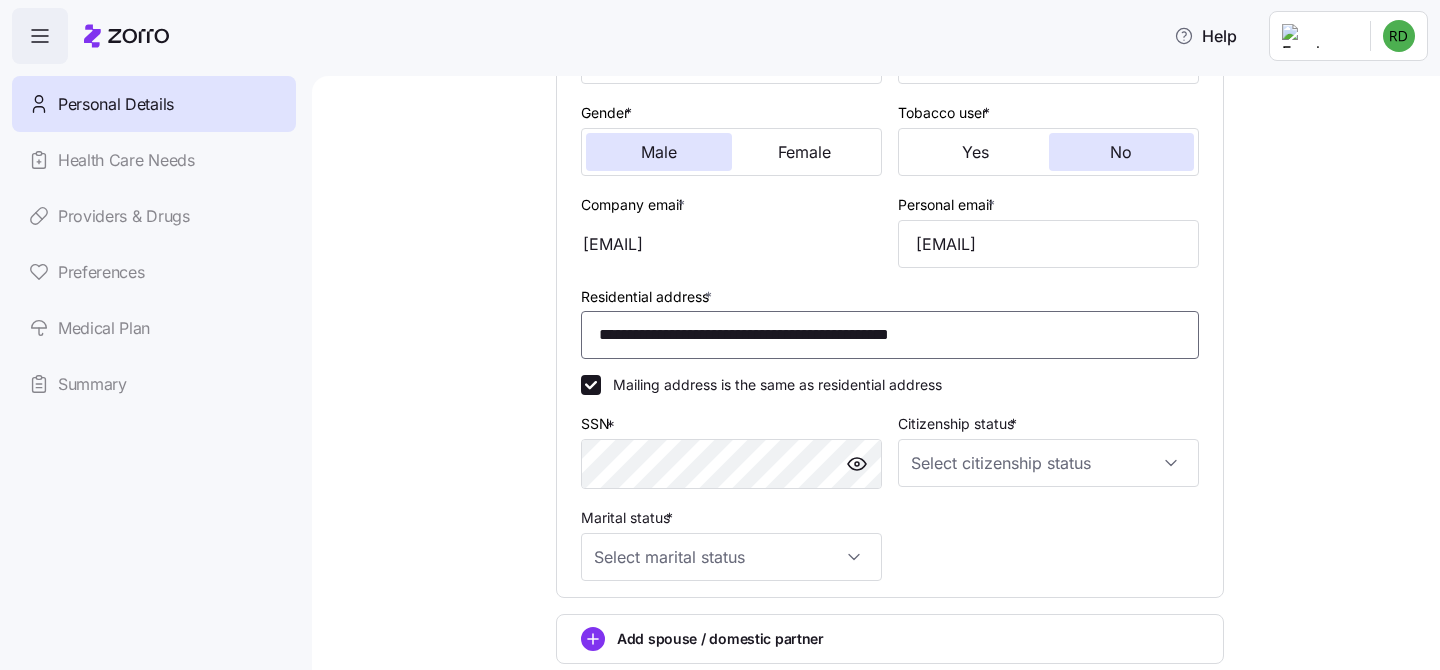 click on "**********" at bounding box center (890, 335) 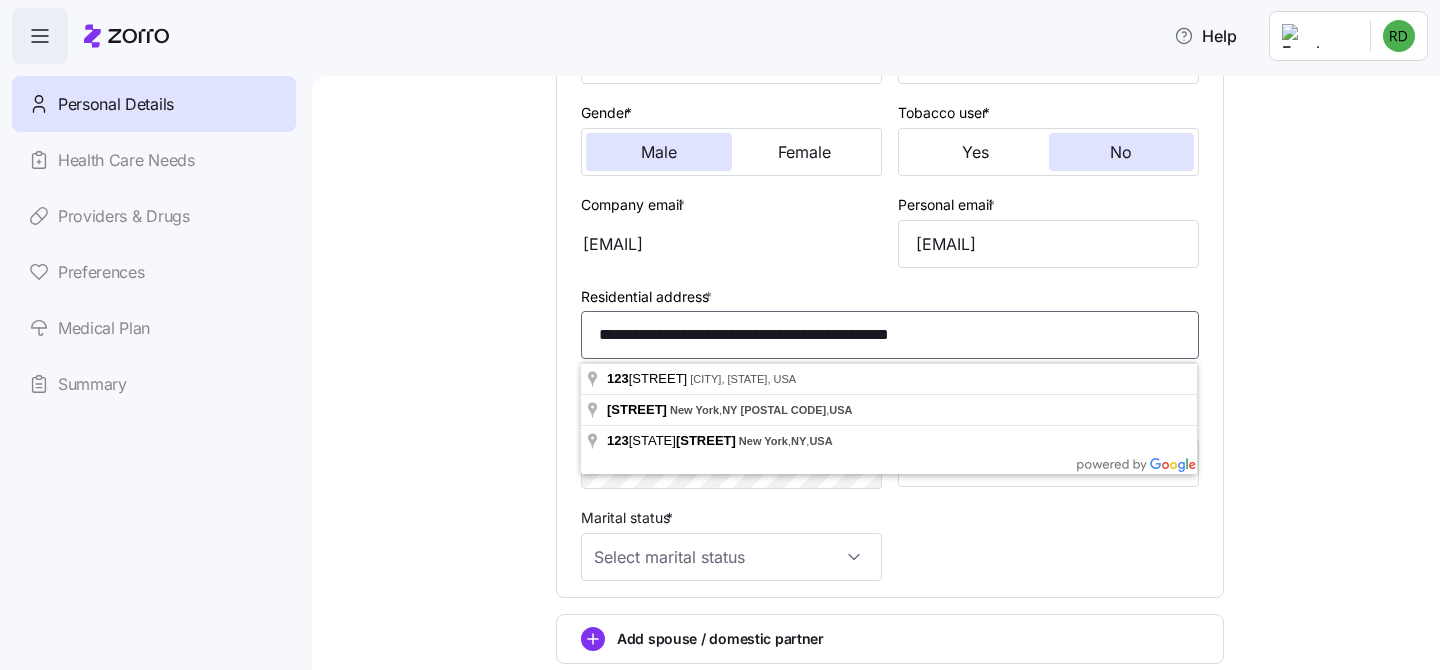 drag, startPoint x: 1054, startPoint y: 348, endPoint x: 445, endPoint y: 301, distance: 610.8109 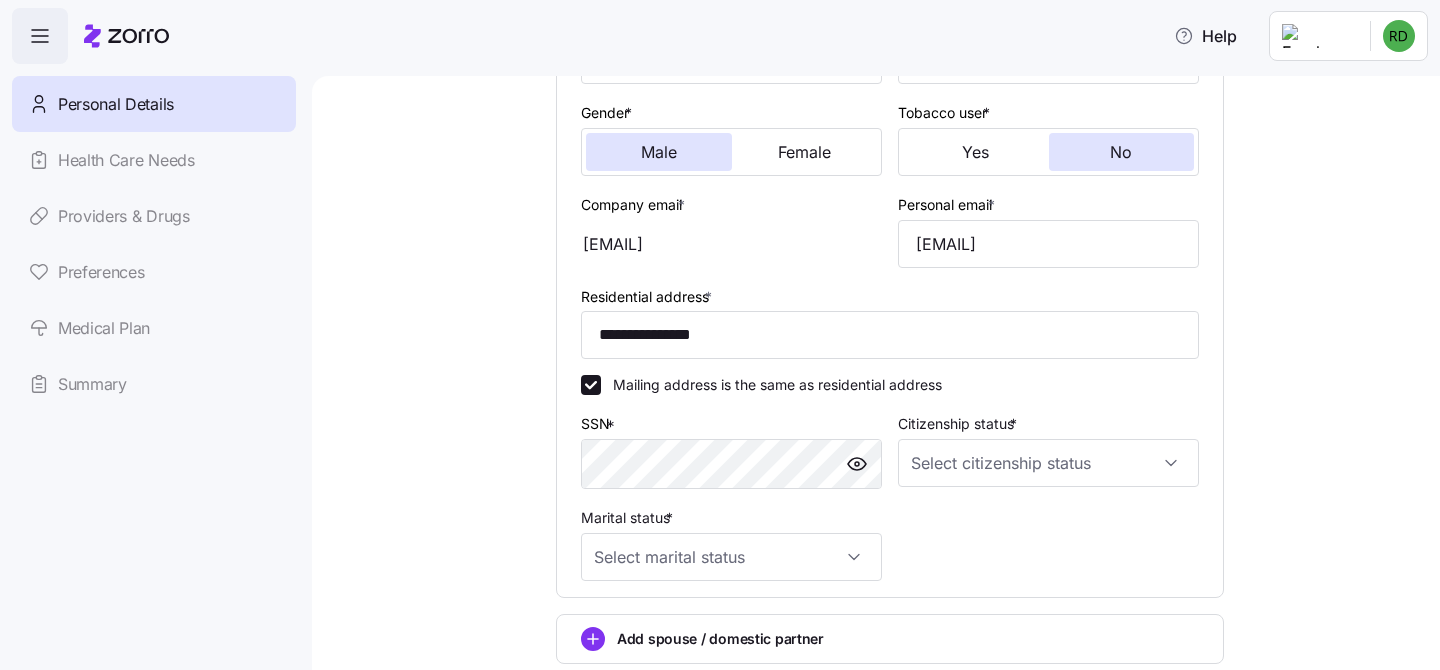 type on "**********" 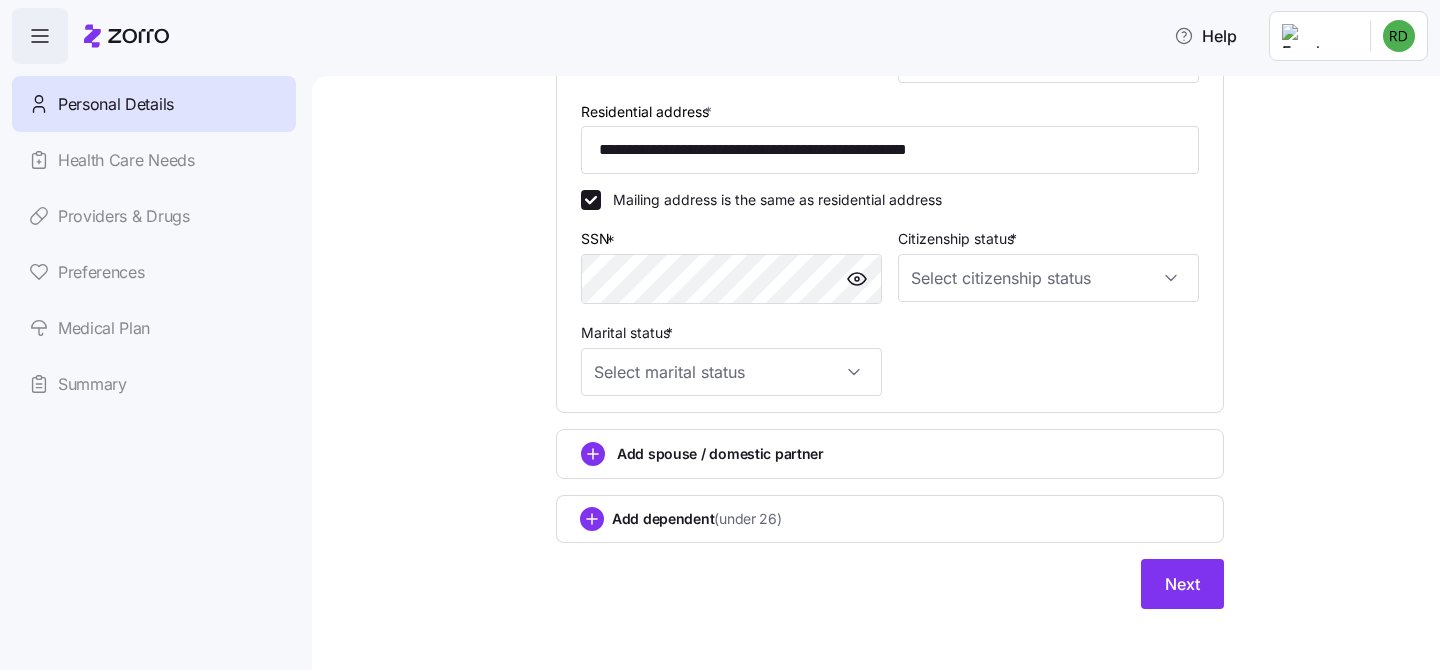 scroll, scrollTop: 568, scrollLeft: 0, axis: vertical 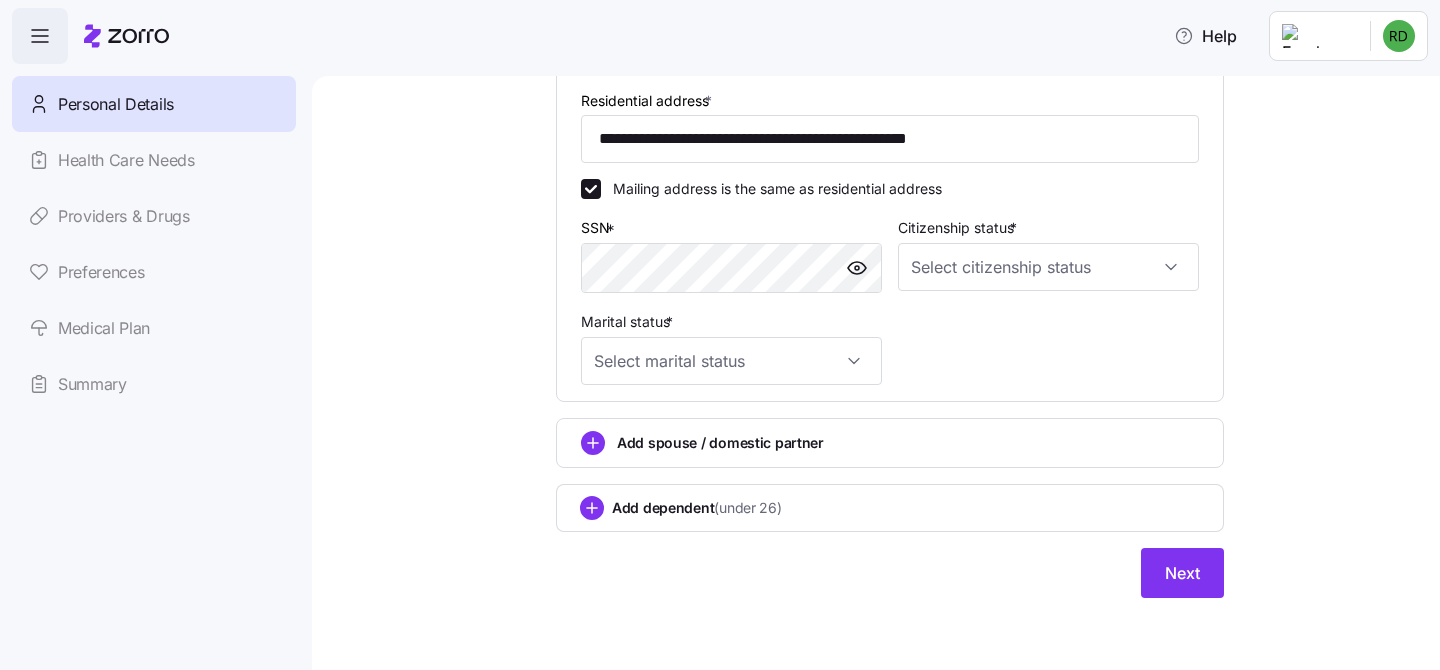 click on "You First name  * [FIRST] Last name  * [LAST] Date of birth  * [DATE] Phone* [PHONE] Gender  * Male Female Tobacco user  * Yes No Company email  * [EMAIL] Personal email  * [EMAIL] Residential address  * [ADDRESS] Mailing address is the same as residential address SSN  * [SSN] Citizenship status  * Marital status  * Add spouse / domestic partner Add dependent  (under 26) Next" at bounding box center (890, 118) 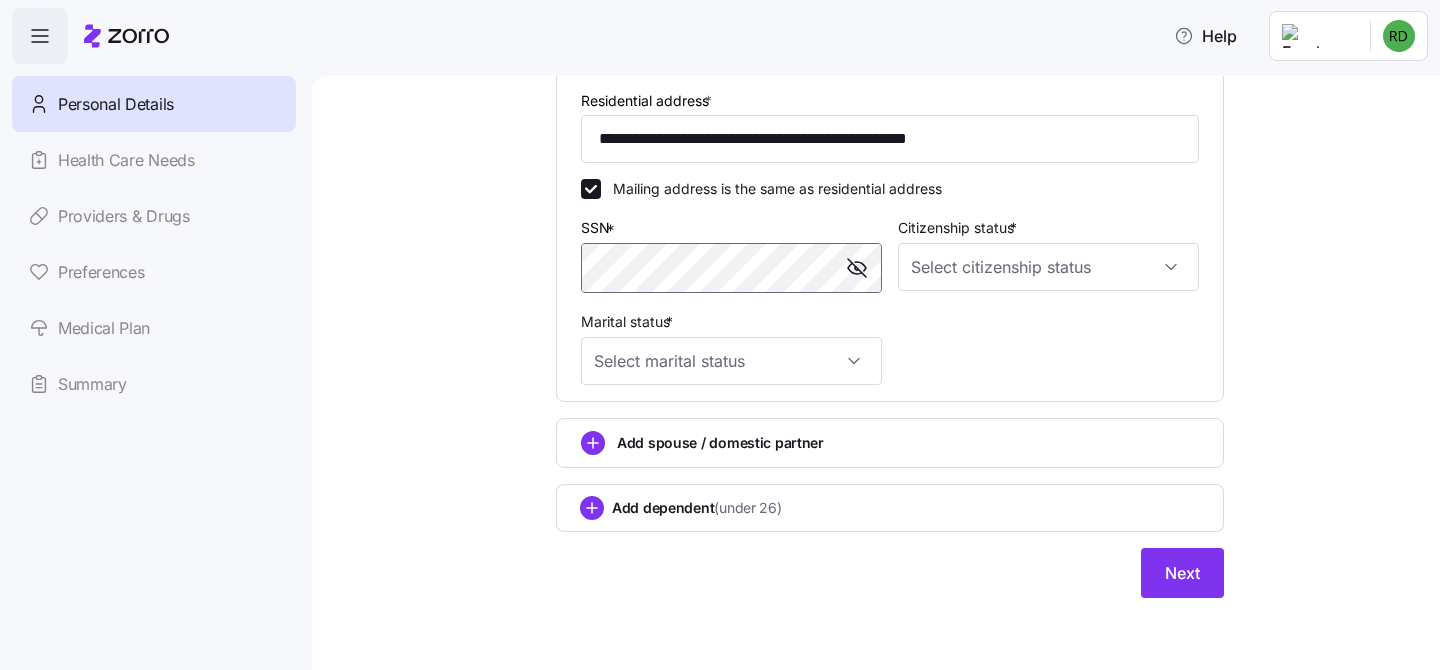 drag, startPoint x: 862, startPoint y: 264, endPoint x: 549, endPoint y: 260, distance: 313.02554 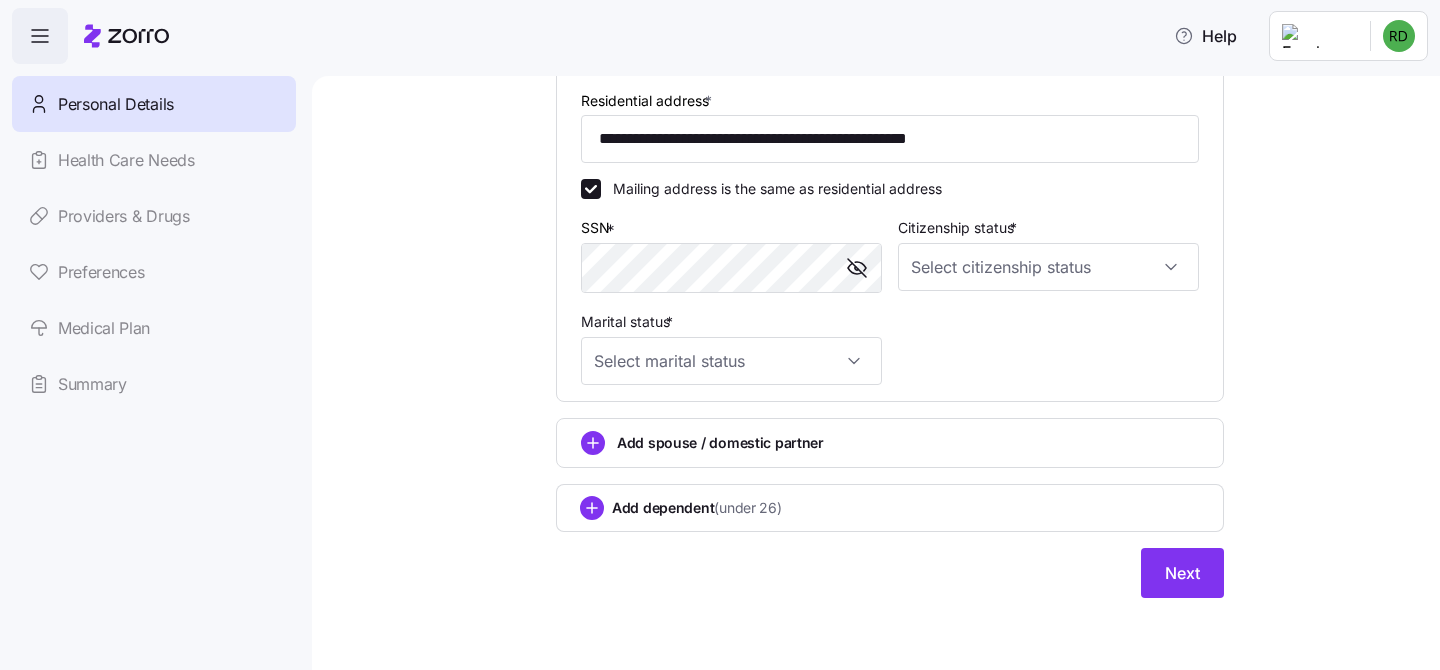 click on "First name  * [FIRST] Last name  * [LAST] Date of birth  * [DATE] Phone* [PHONE] Gender  * Male Female Tobacco user  * Yes No Company email  * [EMAIL] Personal email  * [EMAIL] Residential address  * [ADDRESS] Mailing address is the same as residential address SSN  * [SSN] Citizenship status  * [CITIZENSHIP] Marital status  * [MARITAL_STATUS]" at bounding box center [890, 53] 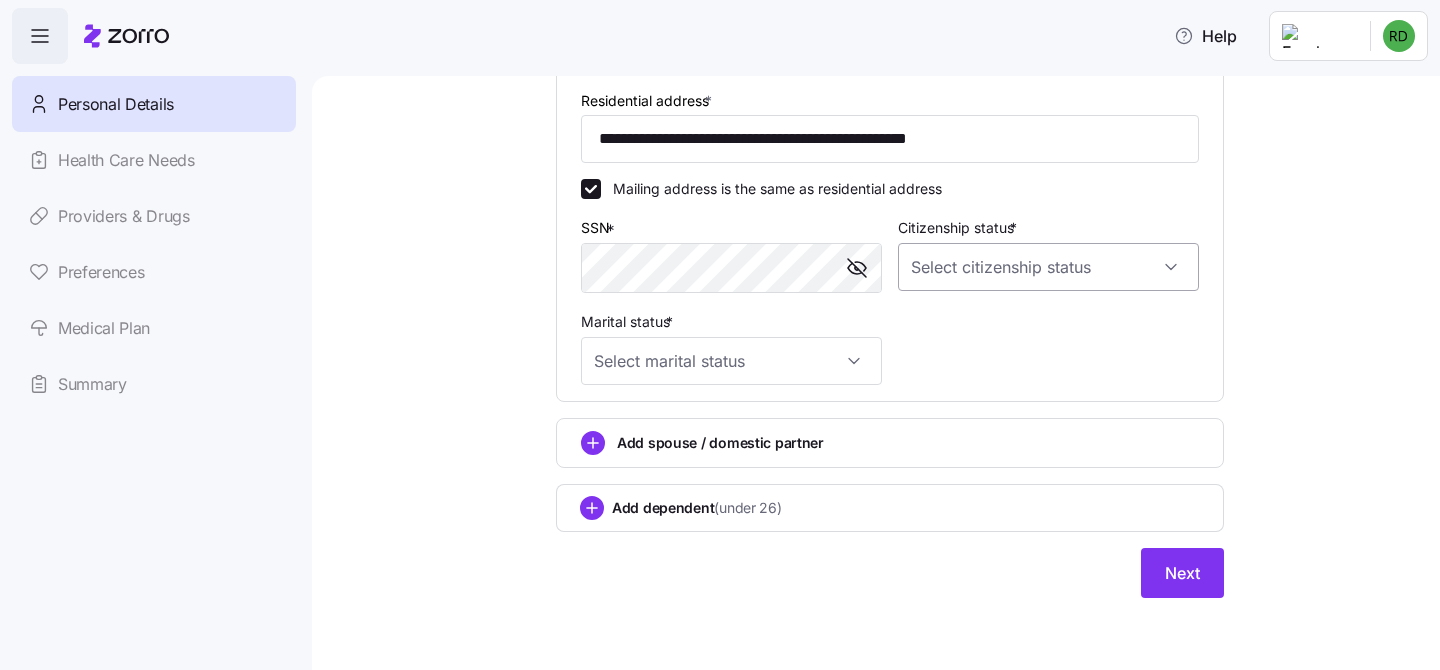 click on "Citizenship status  *" at bounding box center (1048, 267) 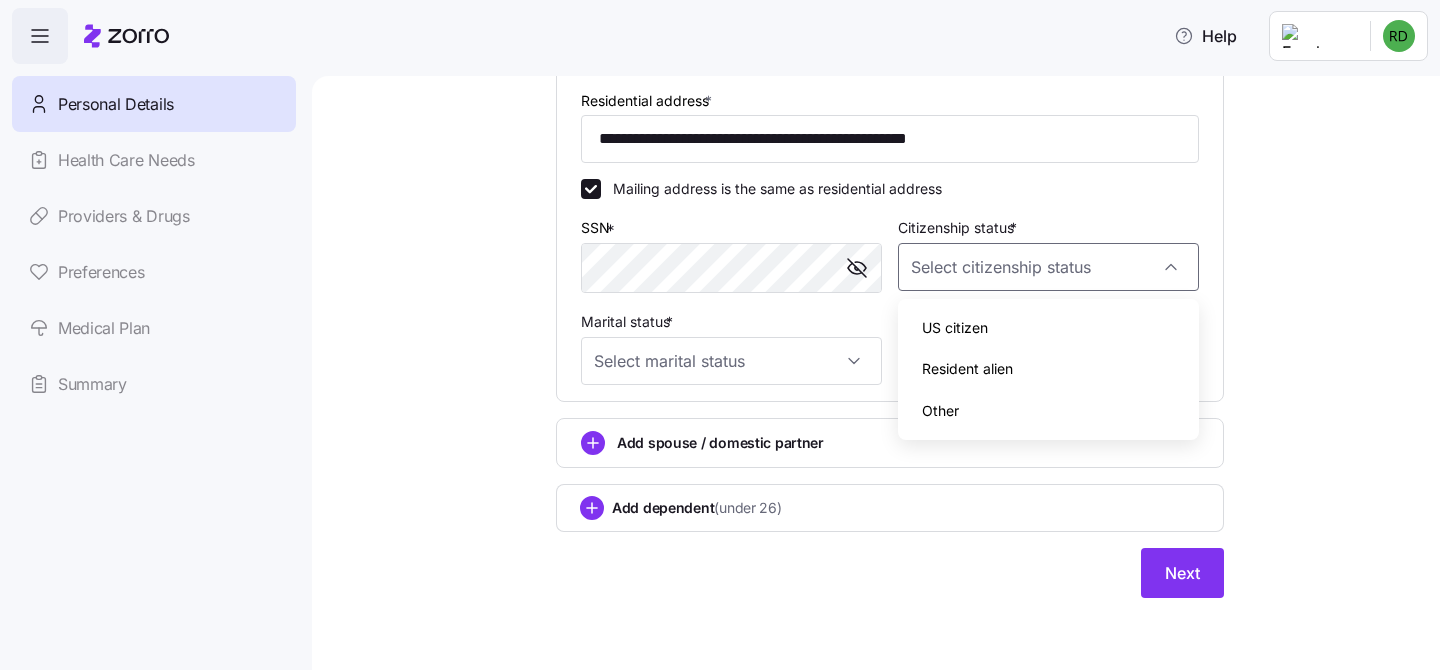 click on "US citizen" at bounding box center [955, 328] 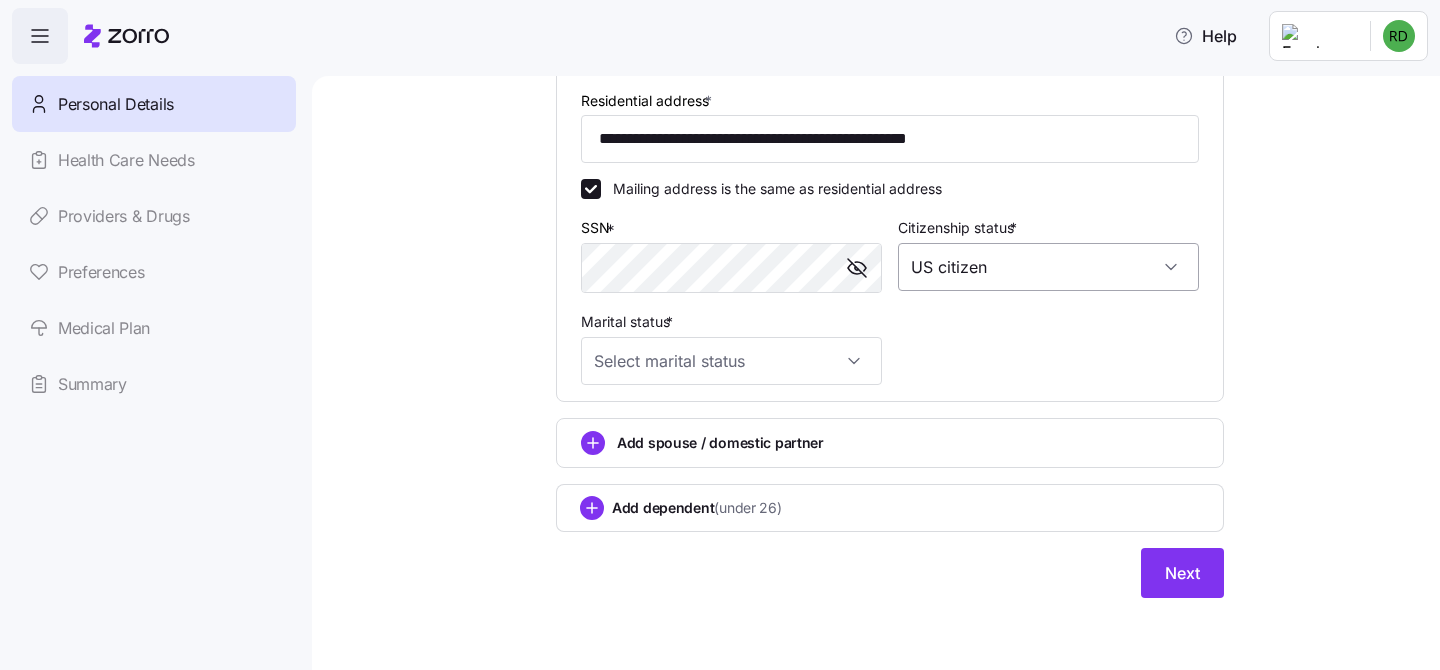 click on "US citizen" at bounding box center (1048, 267) 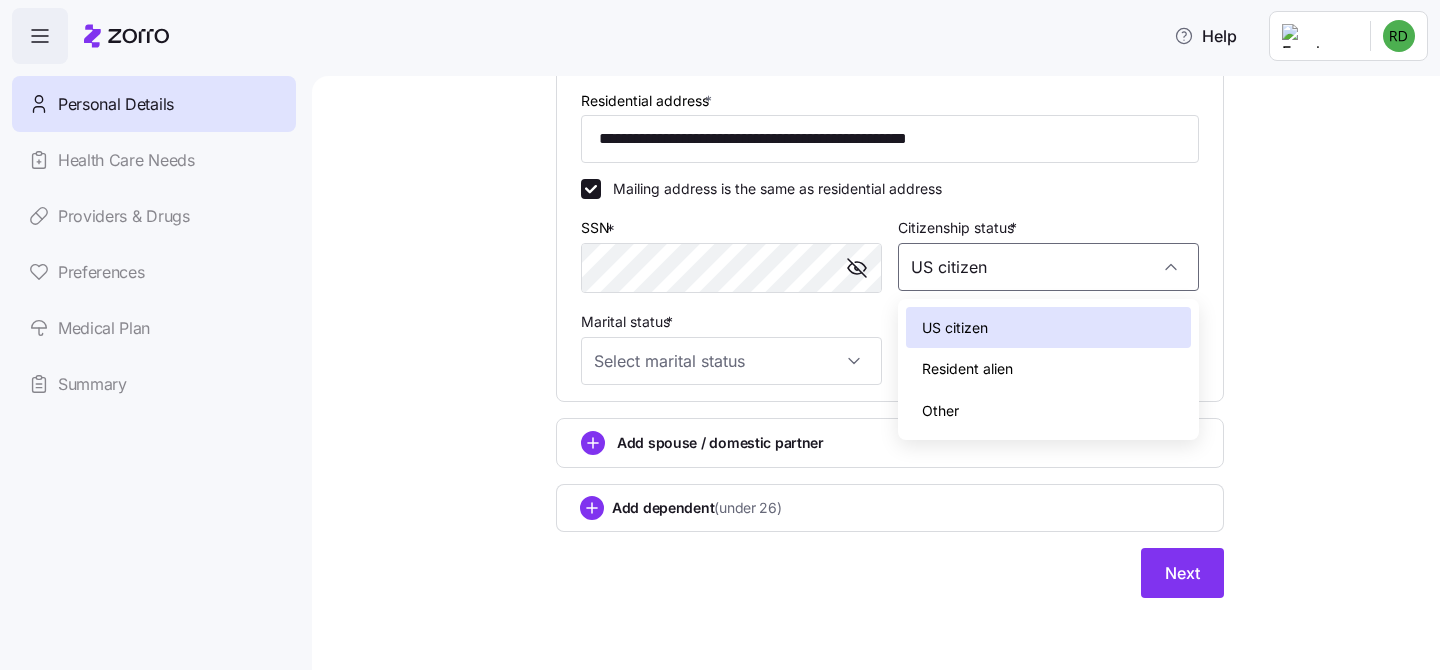click on "Other" at bounding box center (1048, 411) 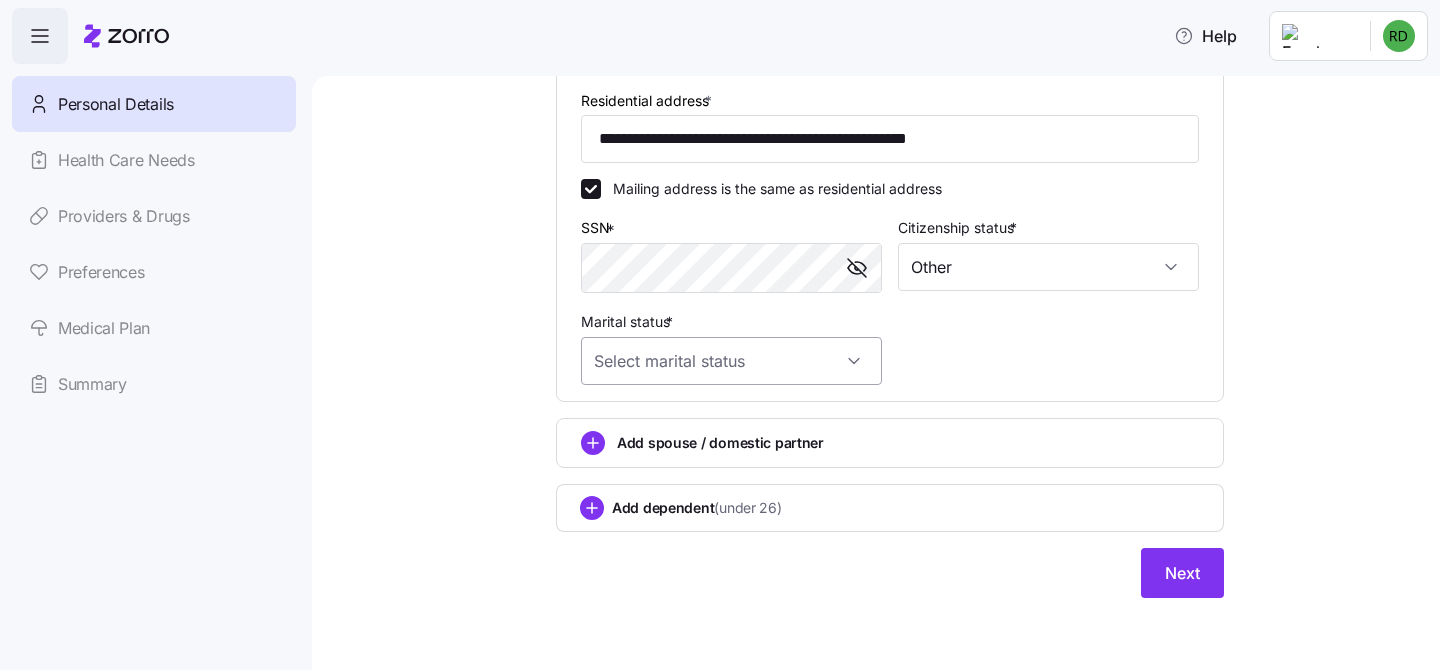 click on "Marital status  *" at bounding box center [731, 361] 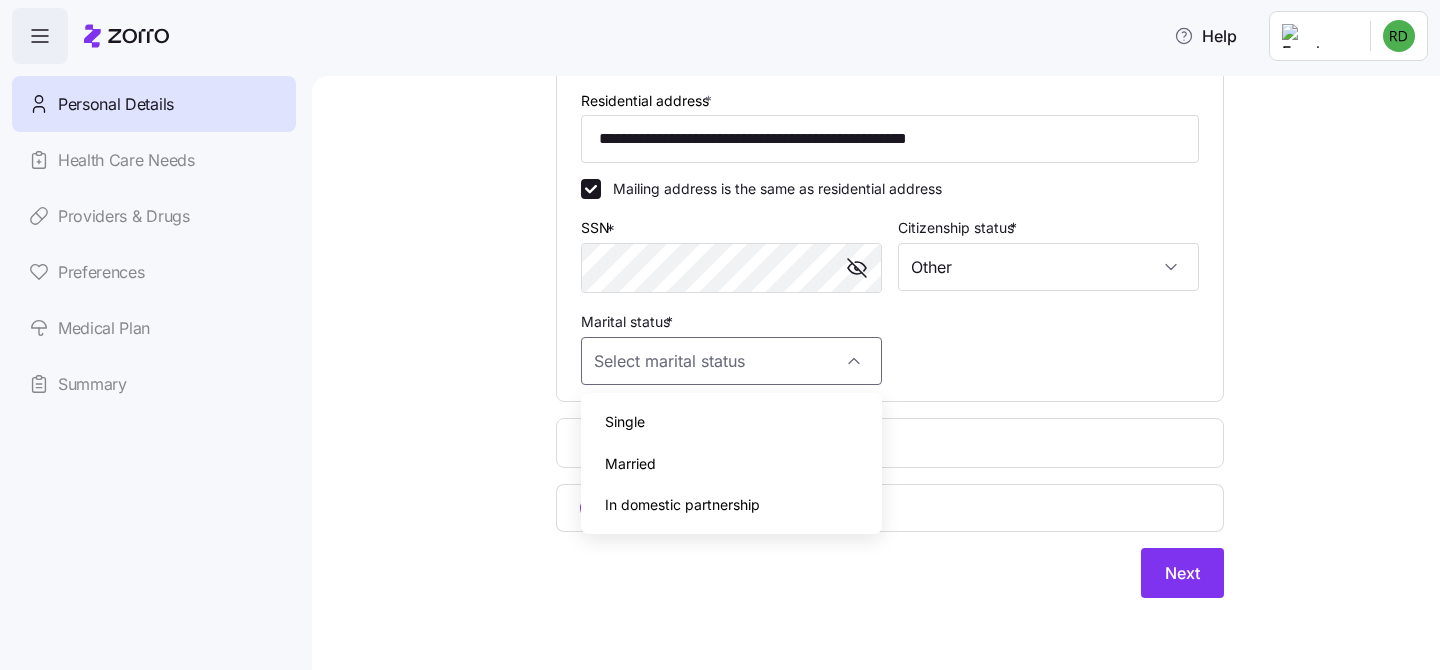 click on "Single" at bounding box center [731, 422] 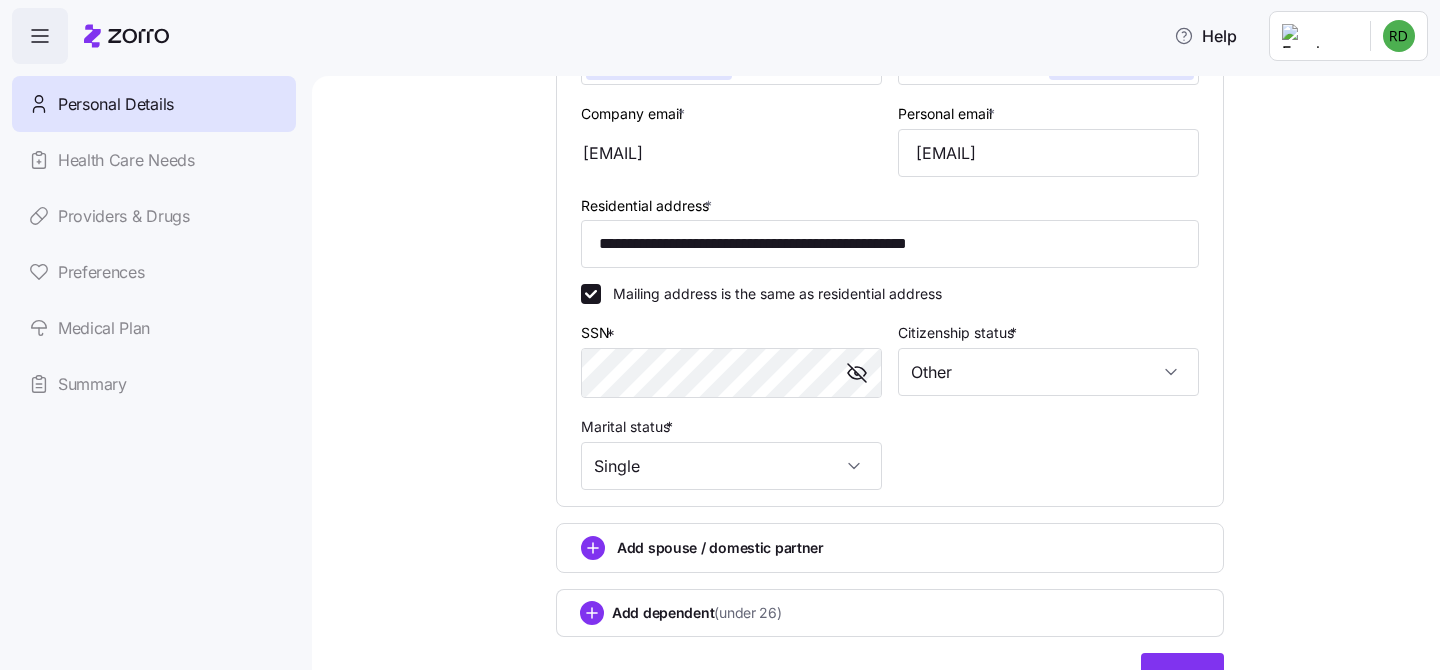 scroll, scrollTop: 568, scrollLeft: 0, axis: vertical 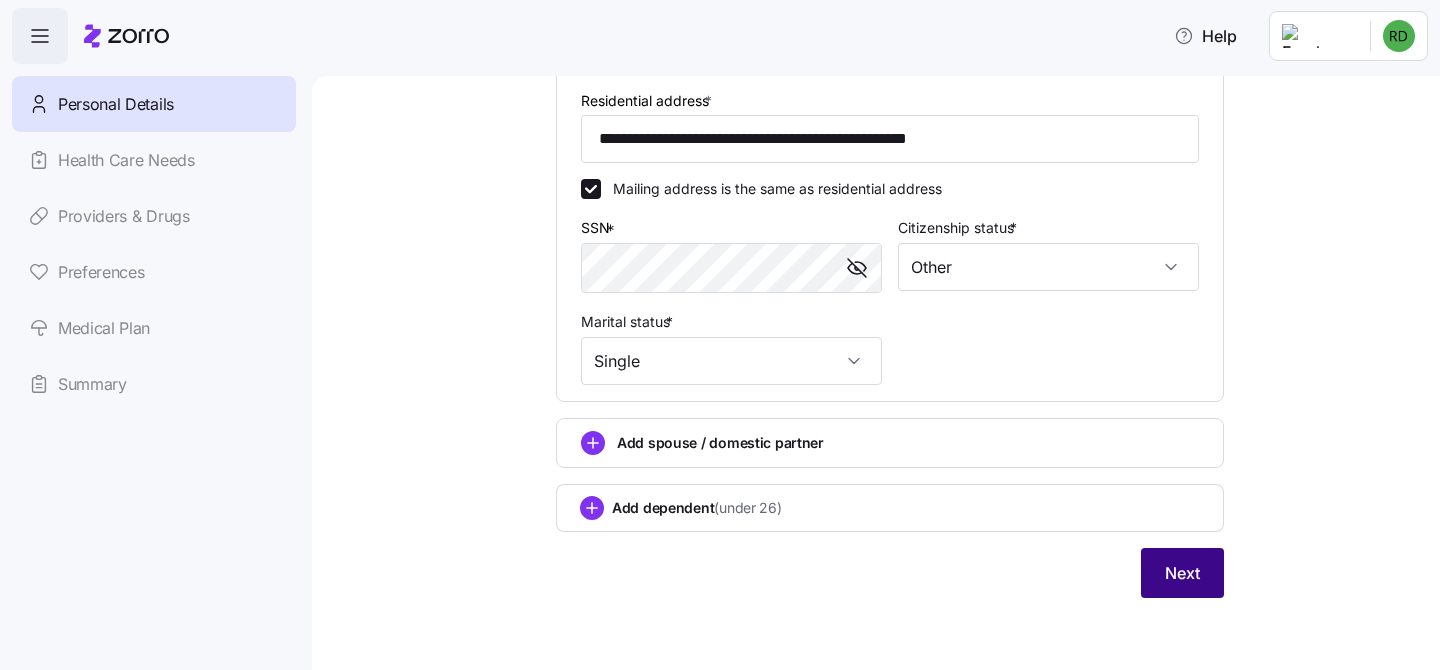 click on "Next" at bounding box center (1182, 573) 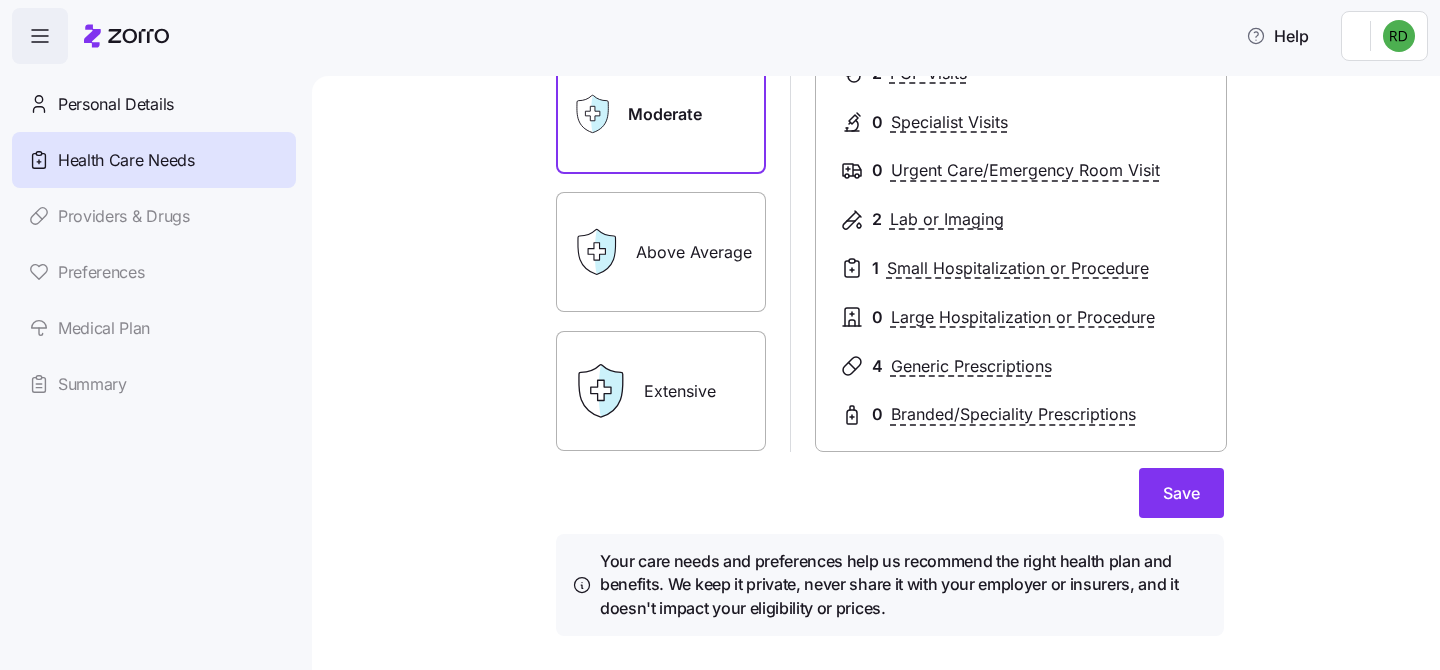 scroll, scrollTop: 339, scrollLeft: 0, axis: vertical 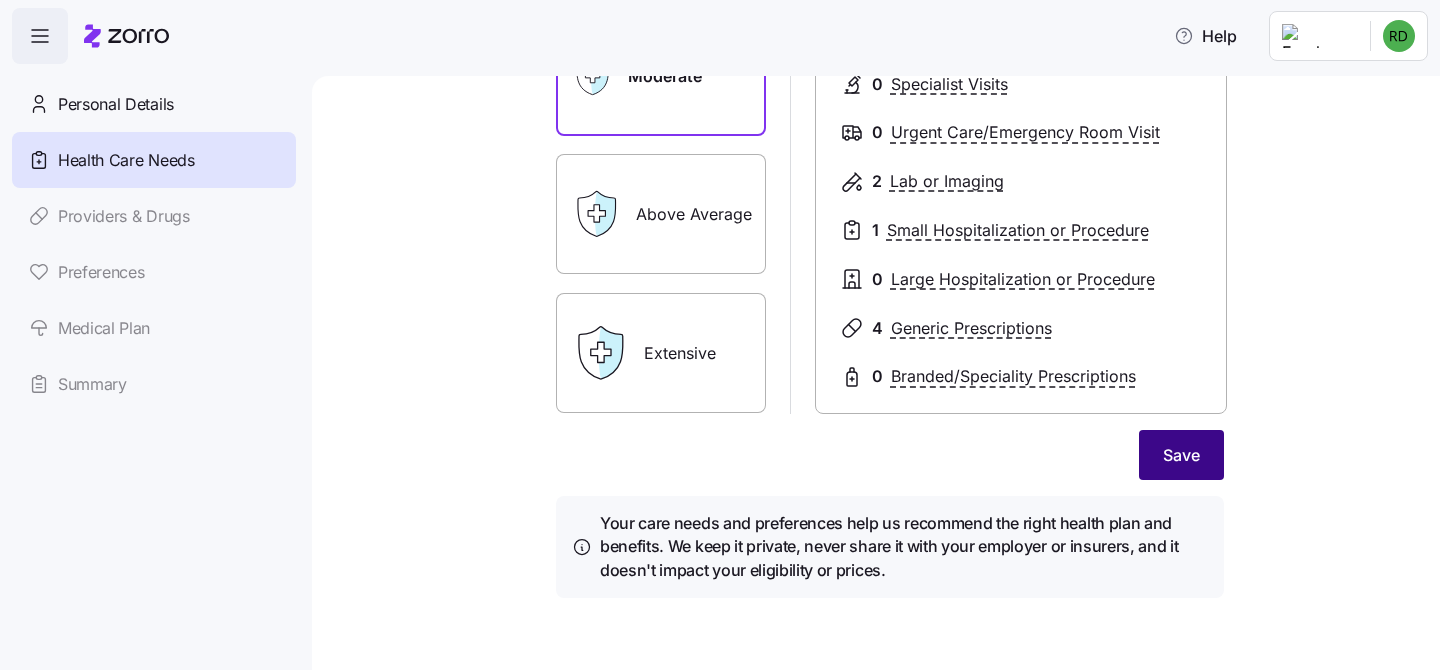 click on "Save" at bounding box center [1181, 455] 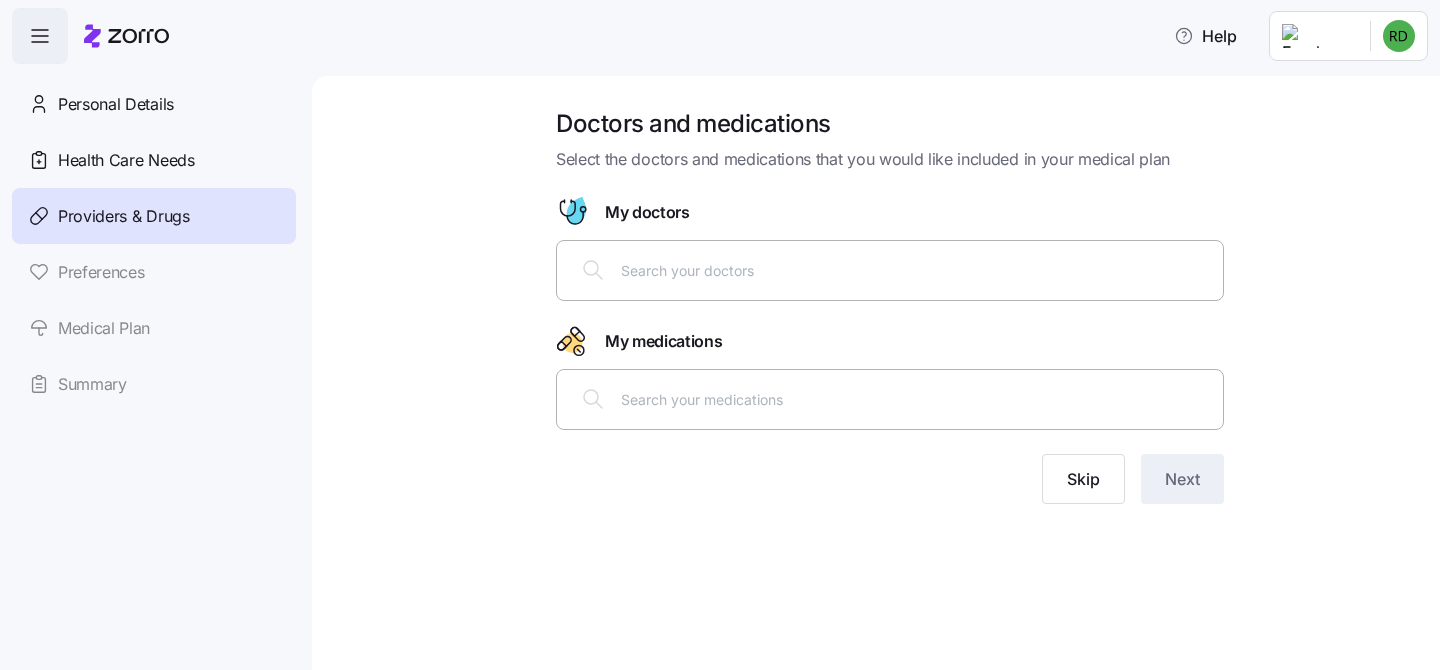 click at bounding box center [916, 270] 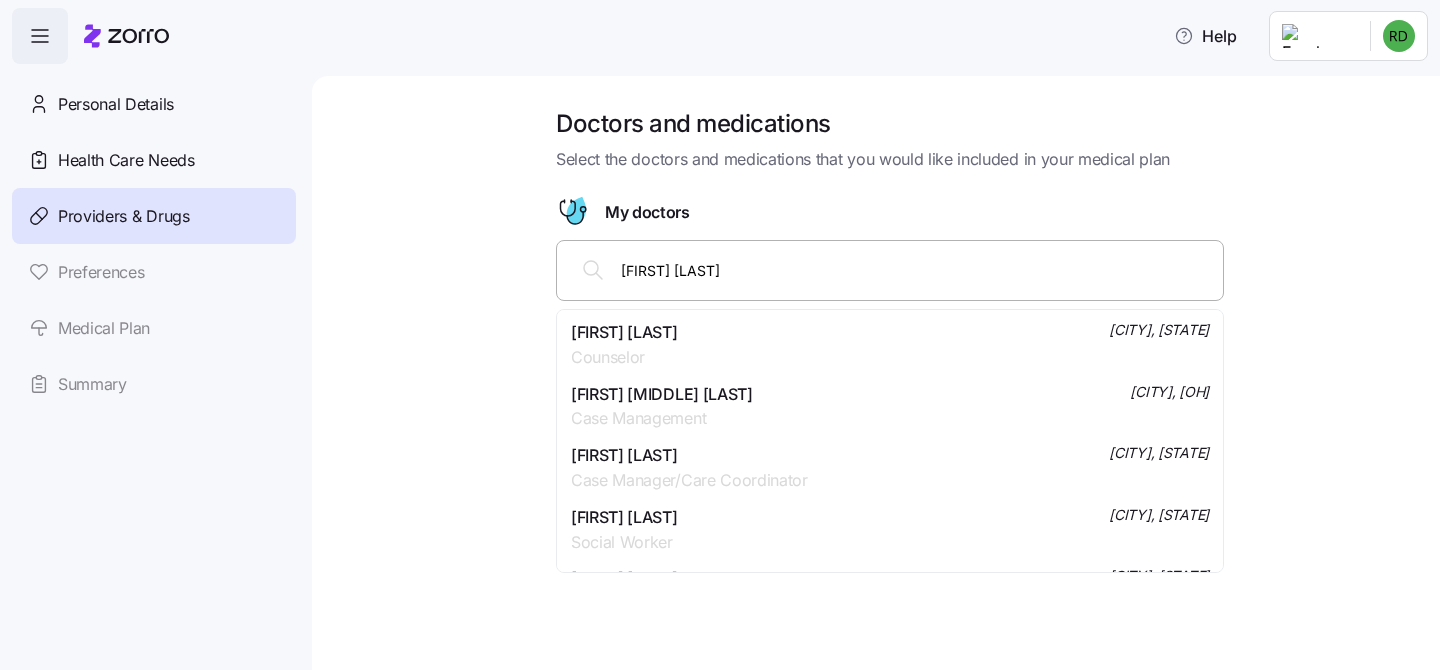 click on "[FIRST] [LAST]" at bounding box center [916, 270] 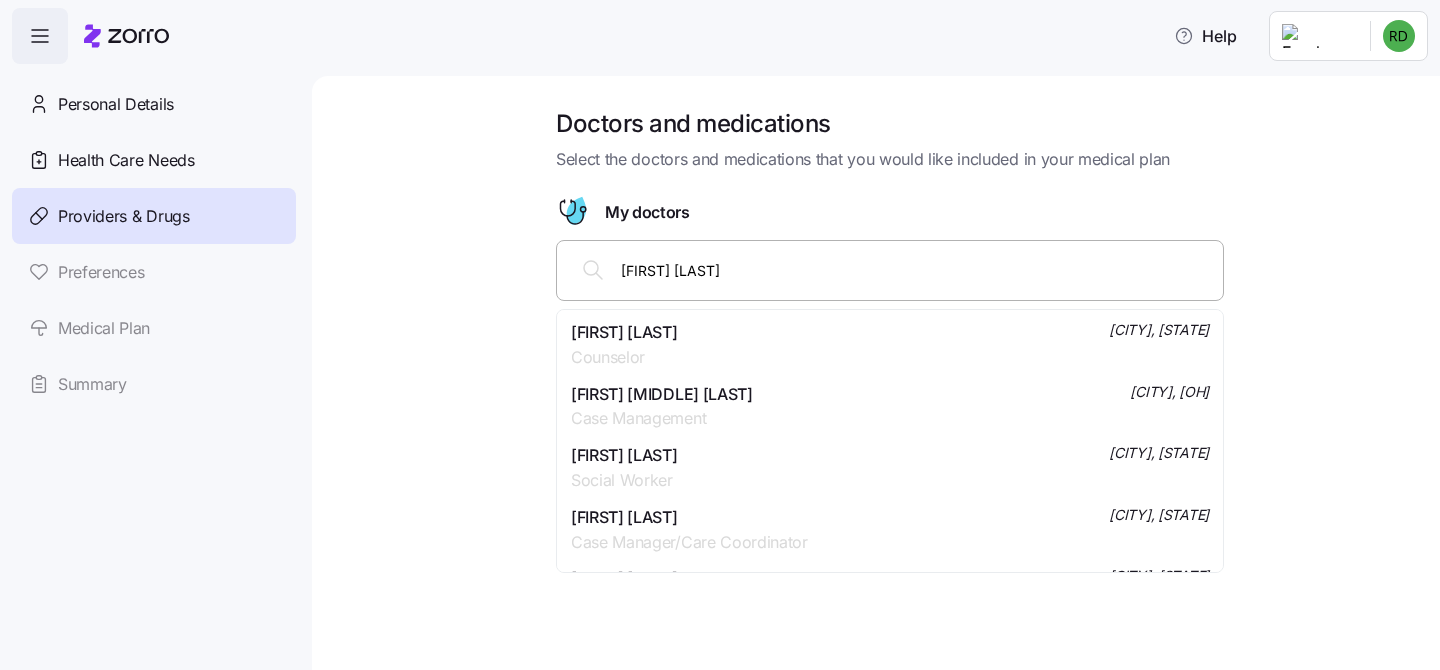 click on "[FIRST] [LAST]" at bounding box center [916, 270] 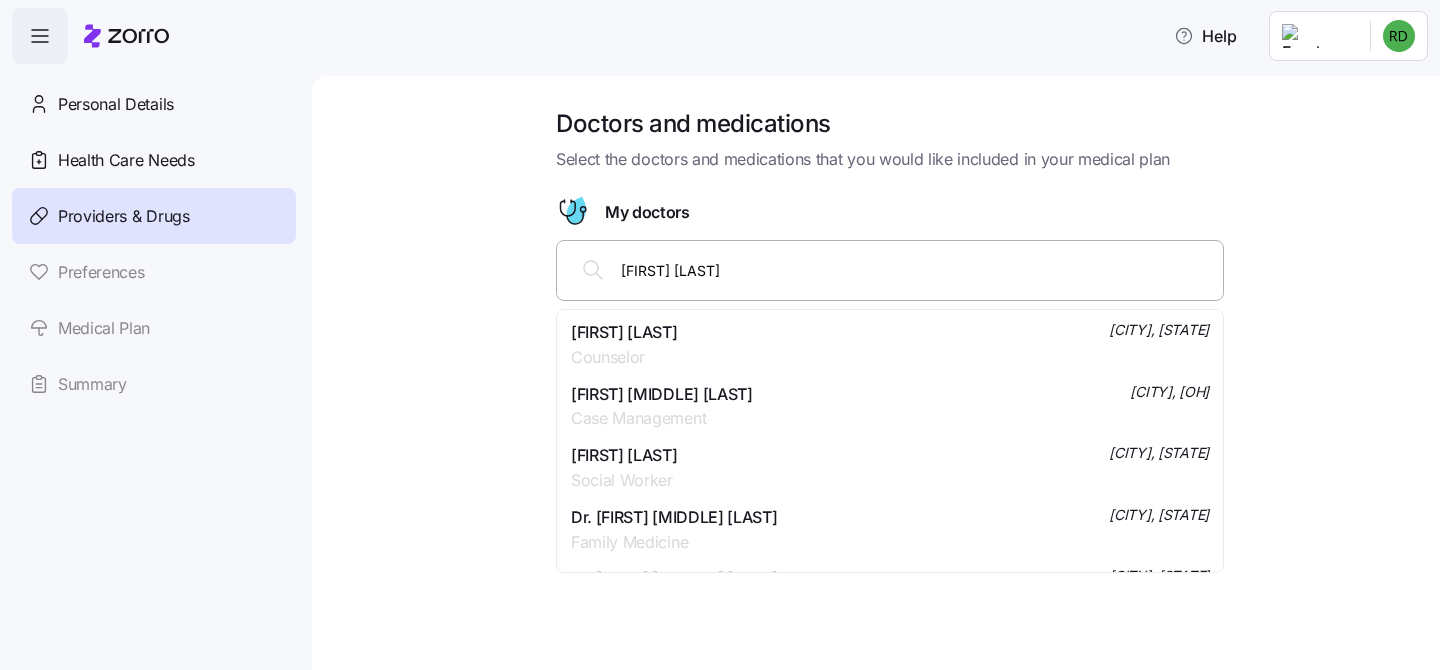 click on "[FIRST] [LAST]" at bounding box center [916, 270] 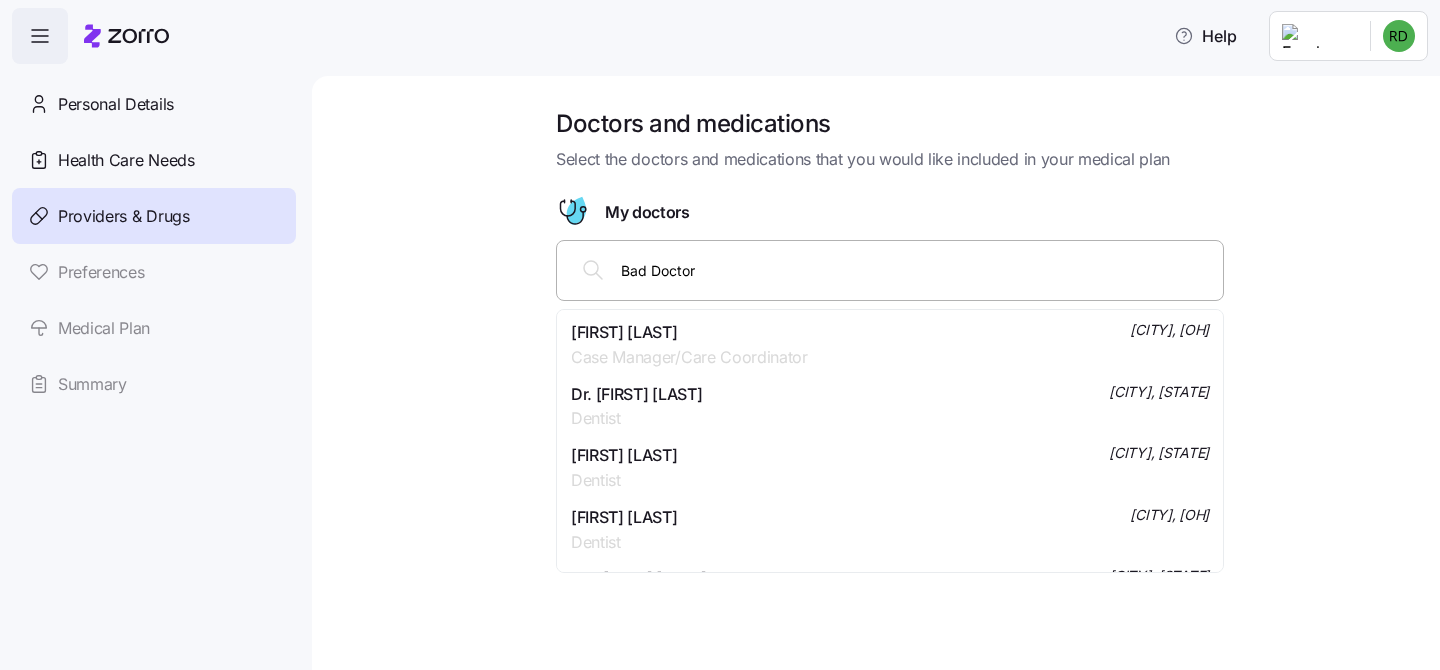 click on "Bad Doctor" at bounding box center [916, 270] 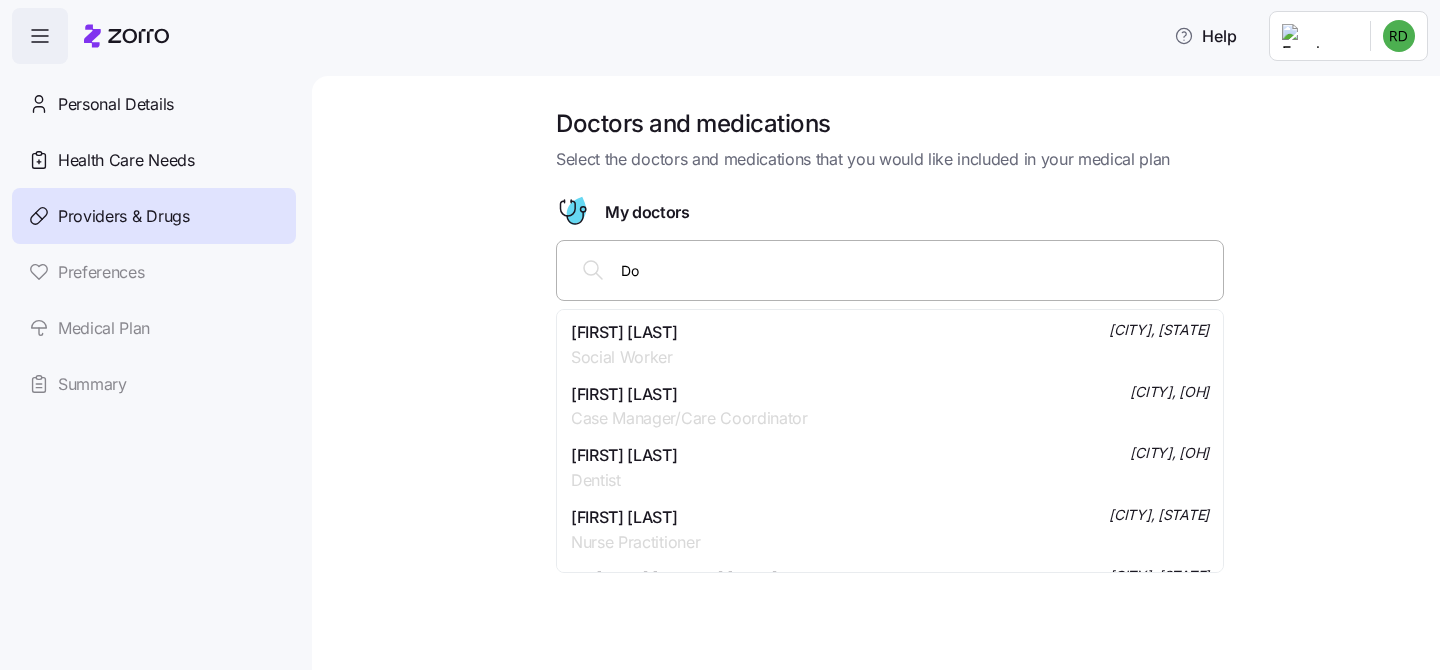 type on "D" 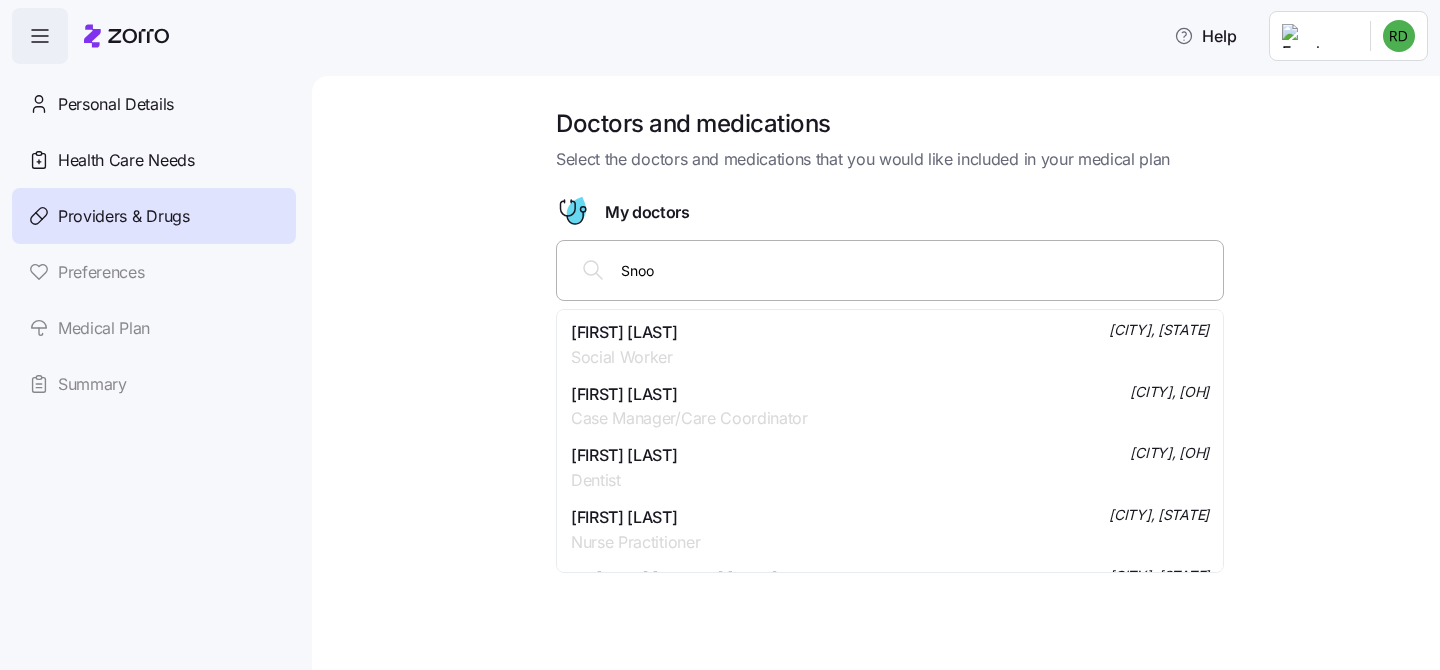 type on "Snoopy" 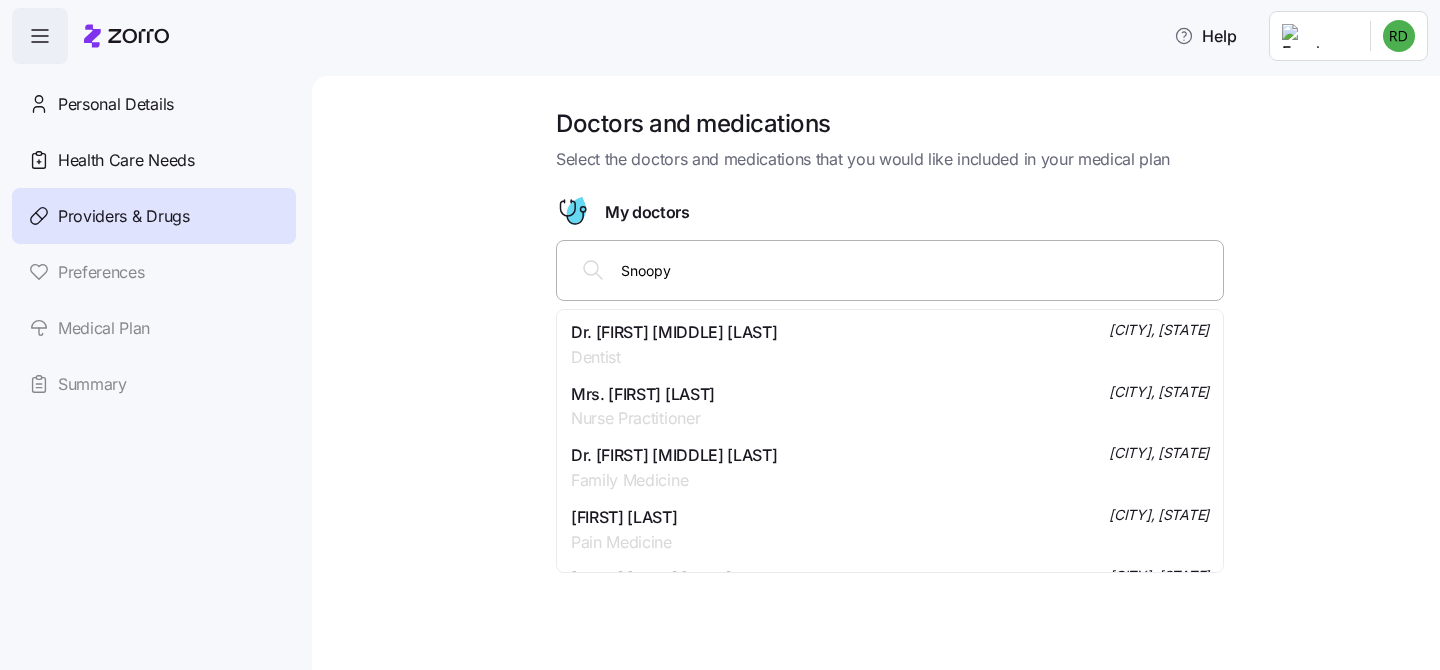 click on "Dentist" at bounding box center [674, 357] 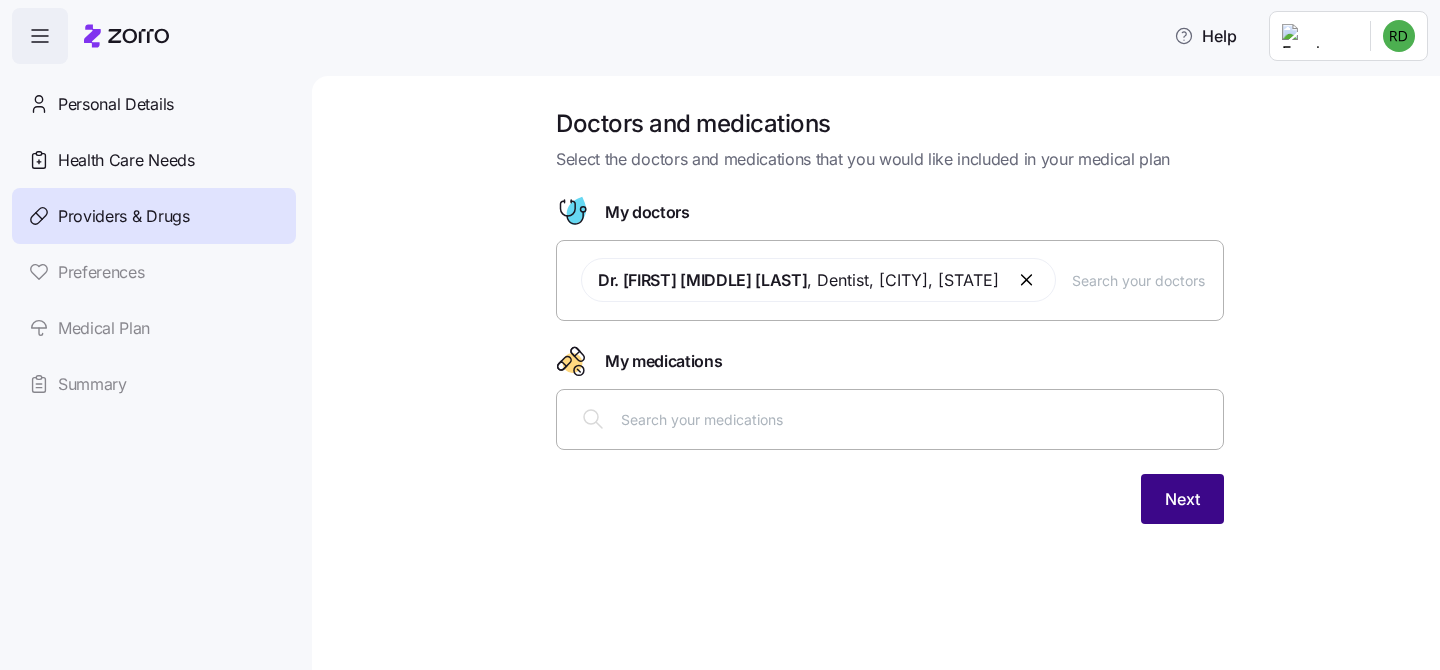click on "Next" at bounding box center [1182, 499] 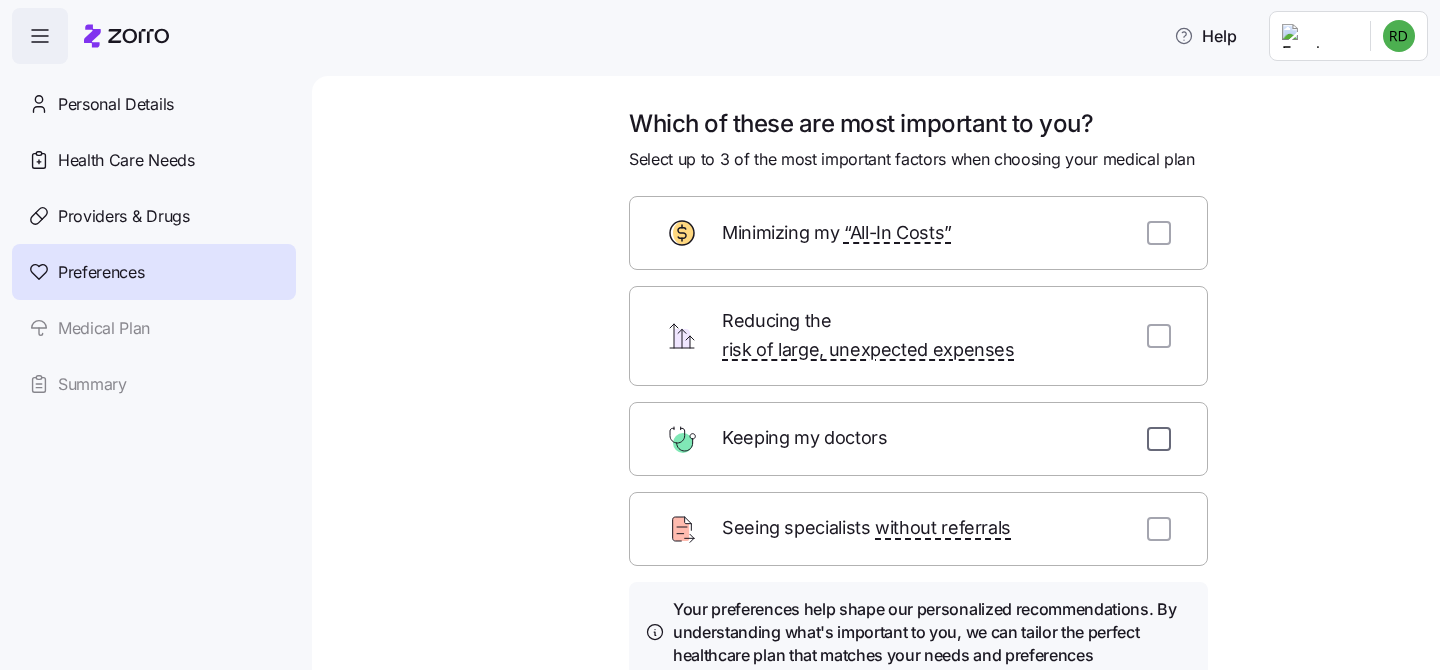 click at bounding box center [1159, 439] 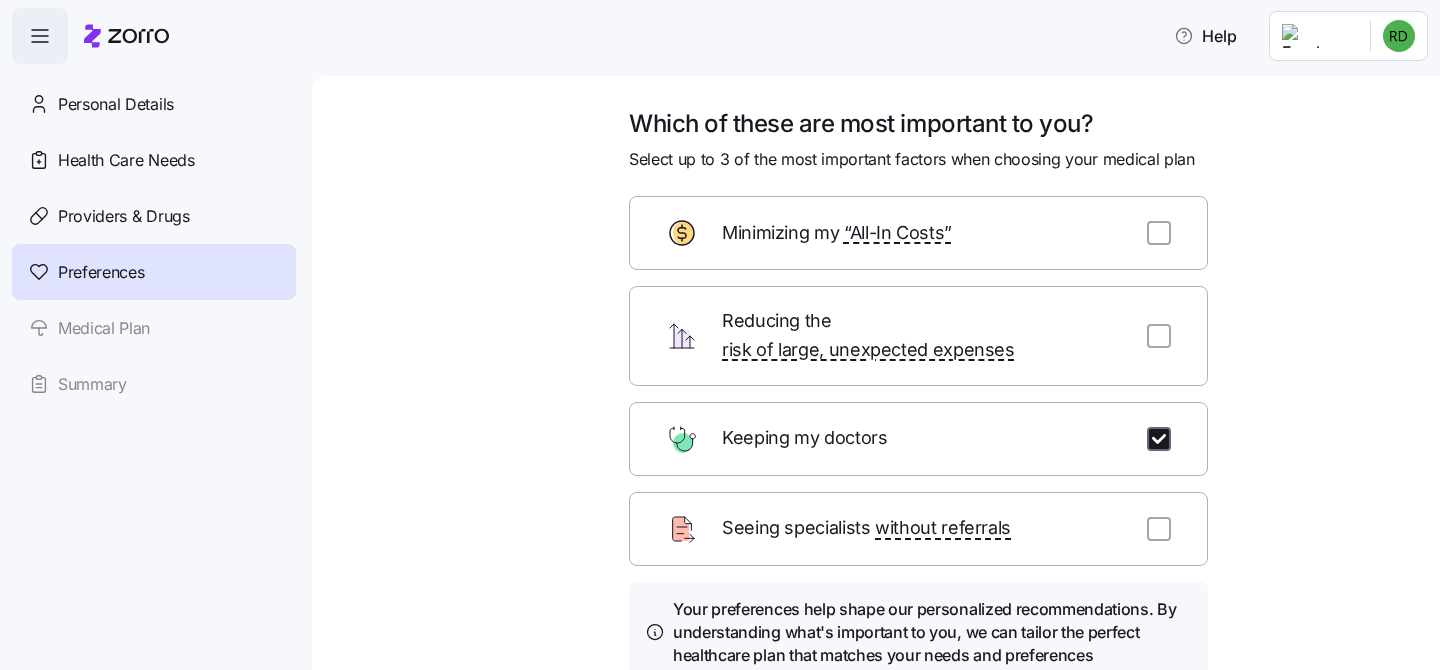 checkbox on "true" 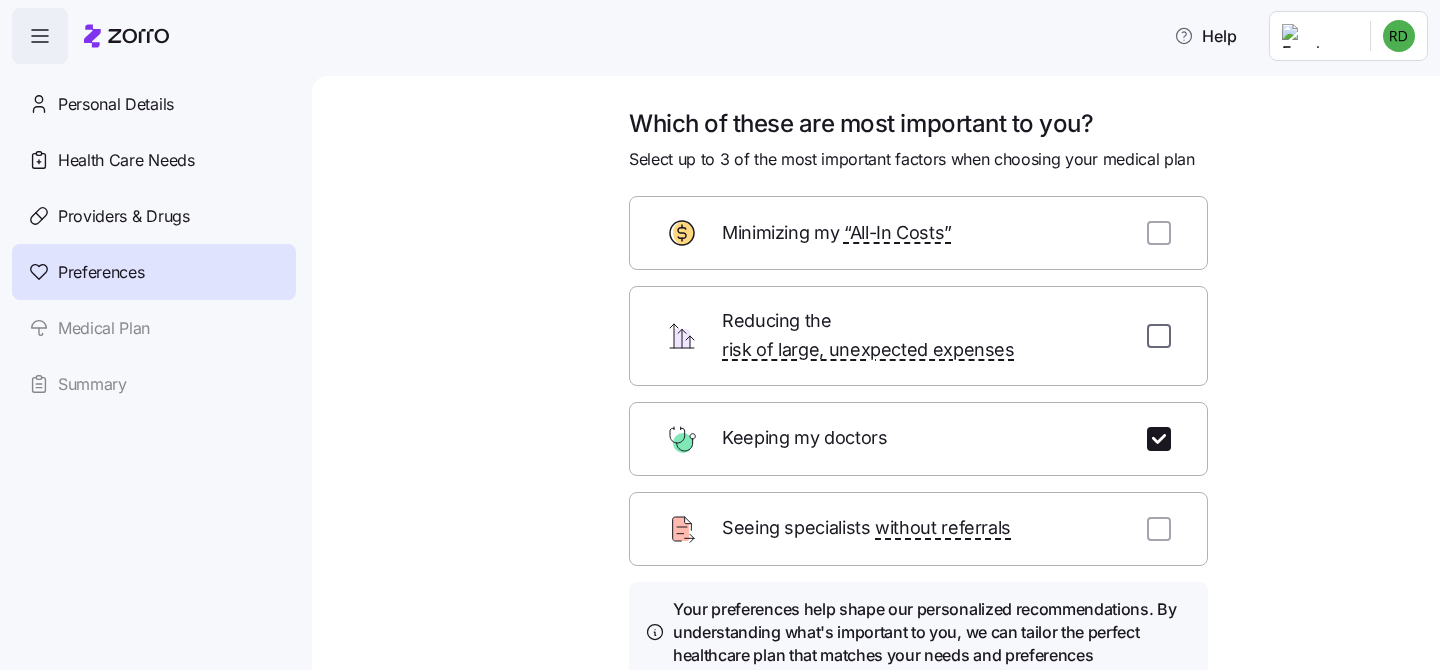 click at bounding box center (1159, 336) 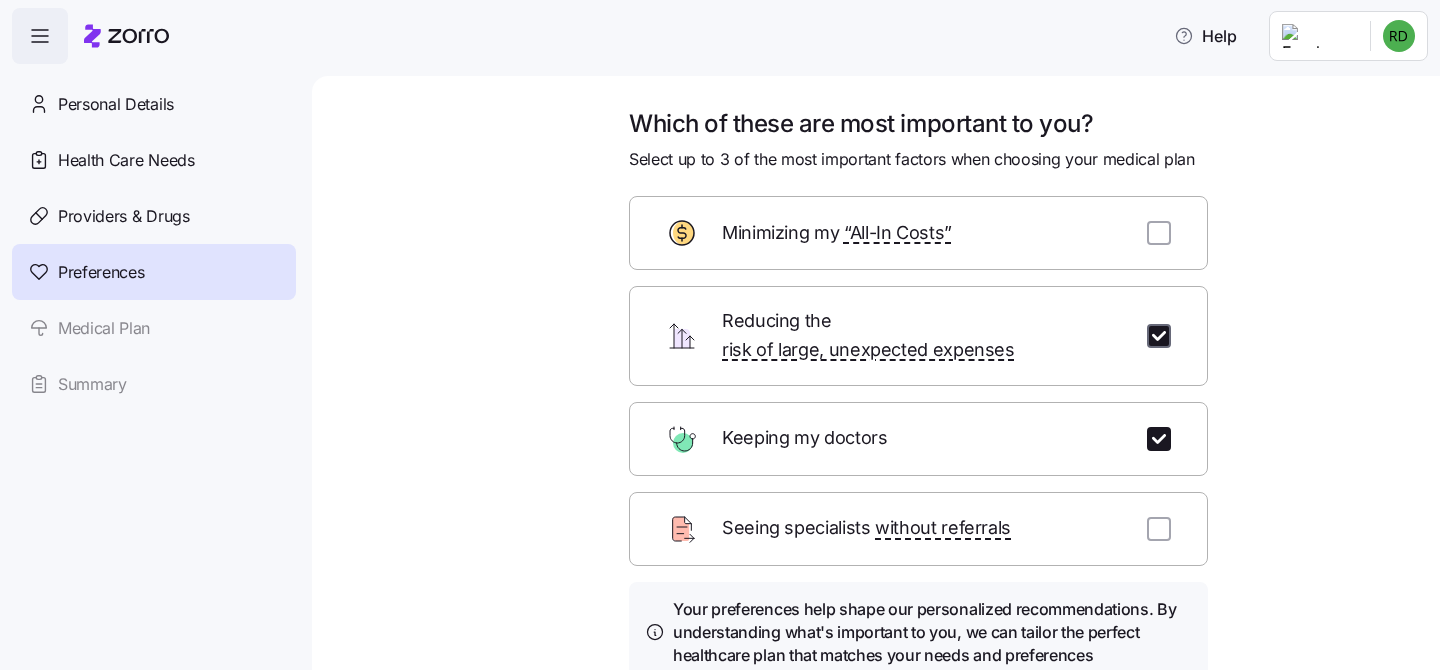 checkbox on "true" 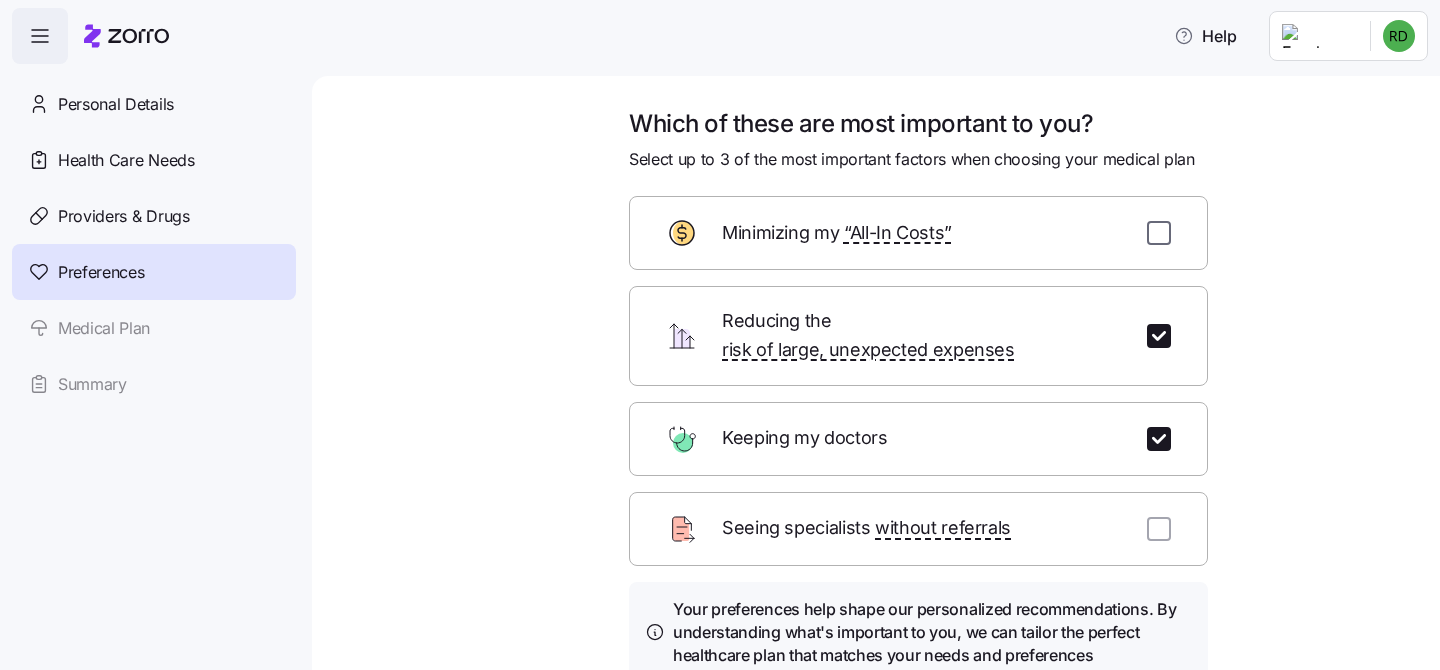click at bounding box center (1159, 233) 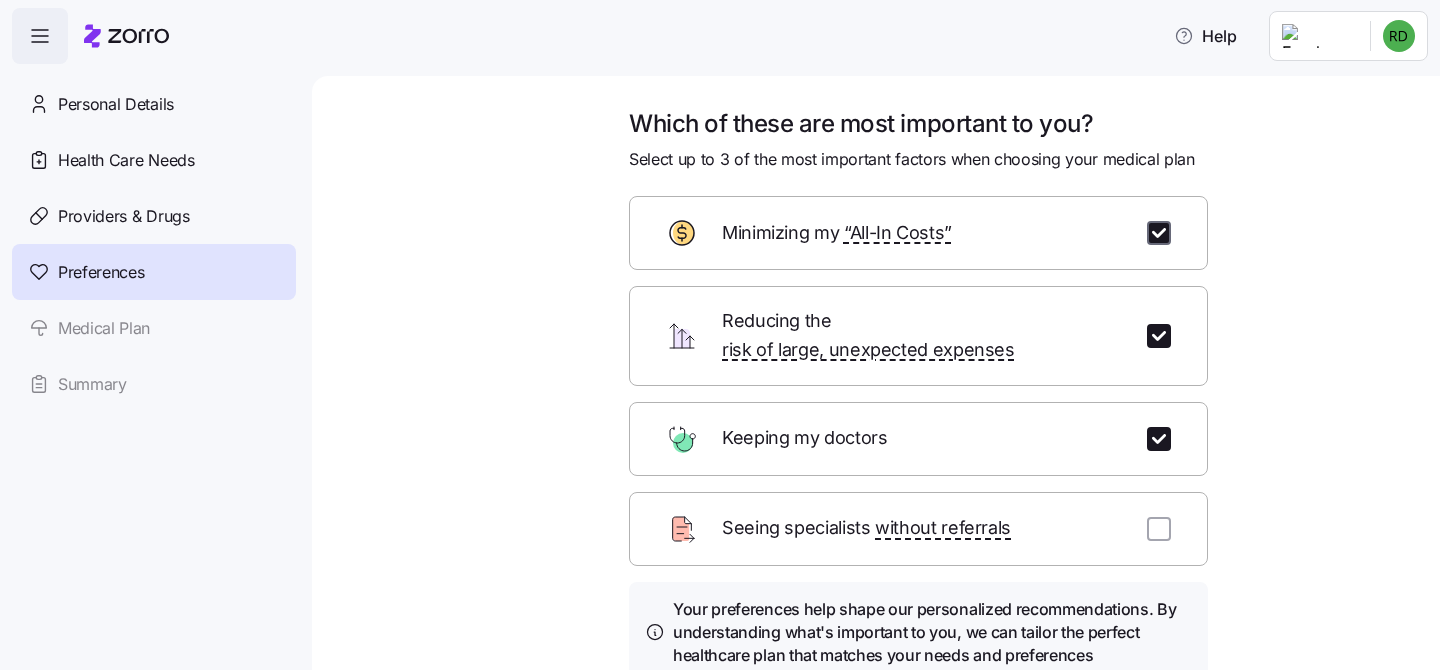 checkbox on "true" 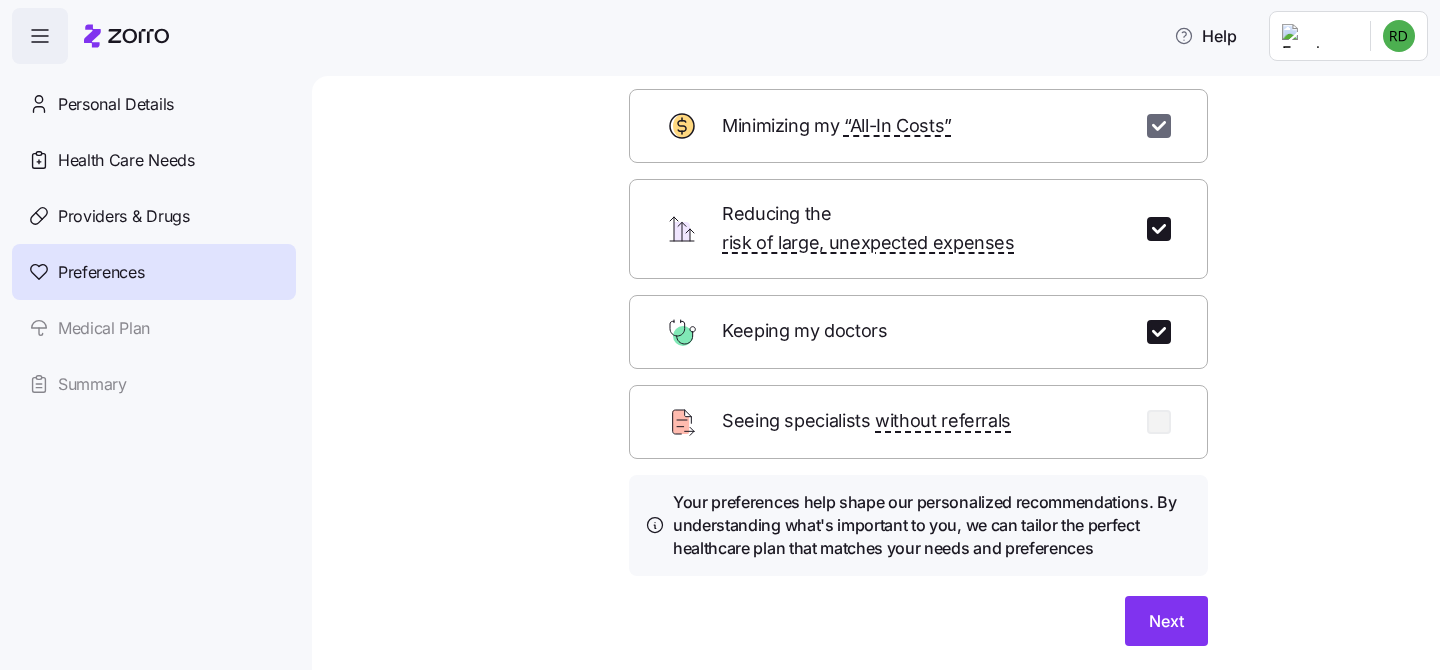scroll, scrollTop: 153, scrollLeft: 0, axis: vertical 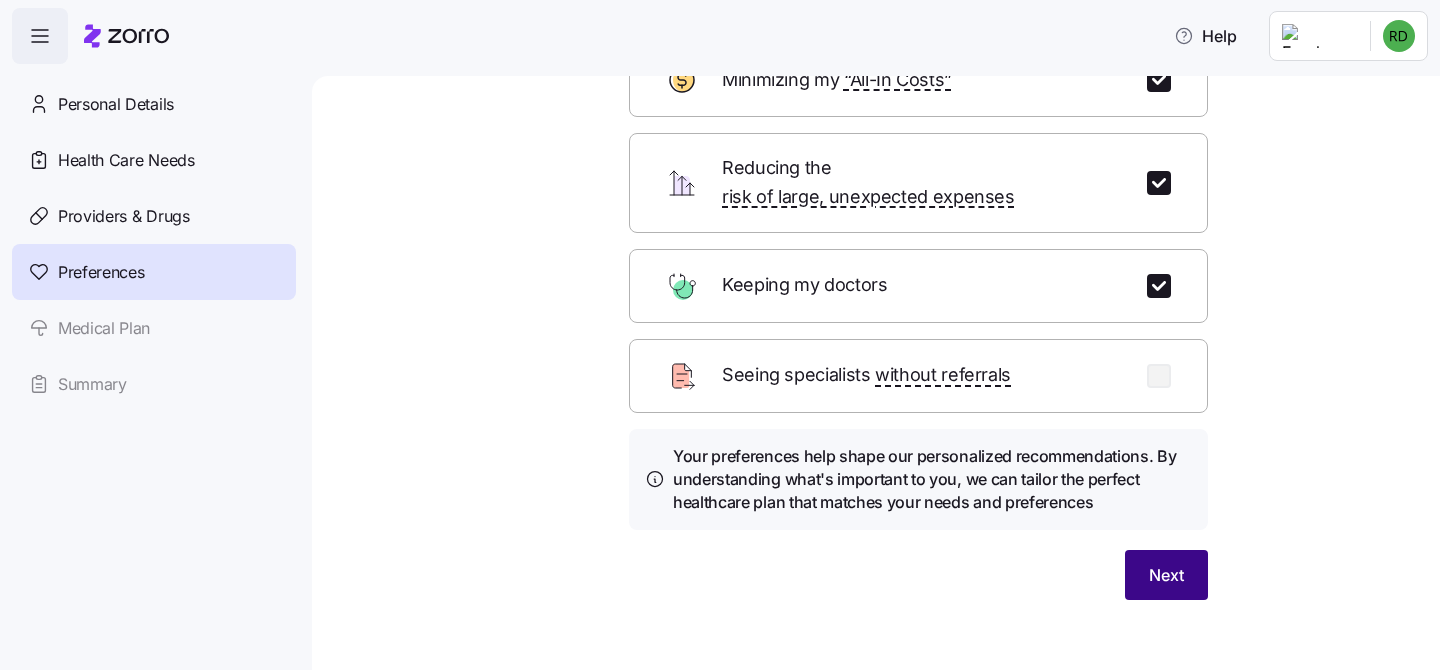 click on "Next" at bounding box center [1166, 575] 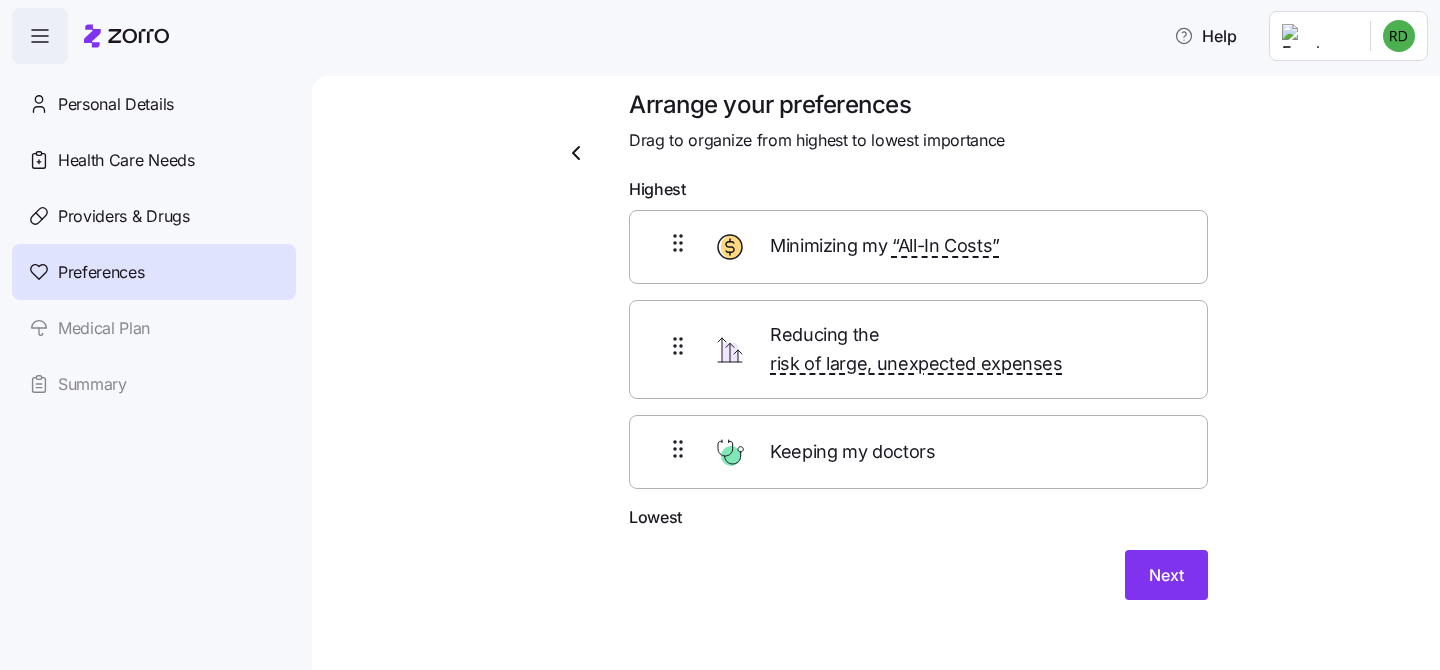 scroll, scrollTop: 3, scrollLeft: 0, axis: vertical 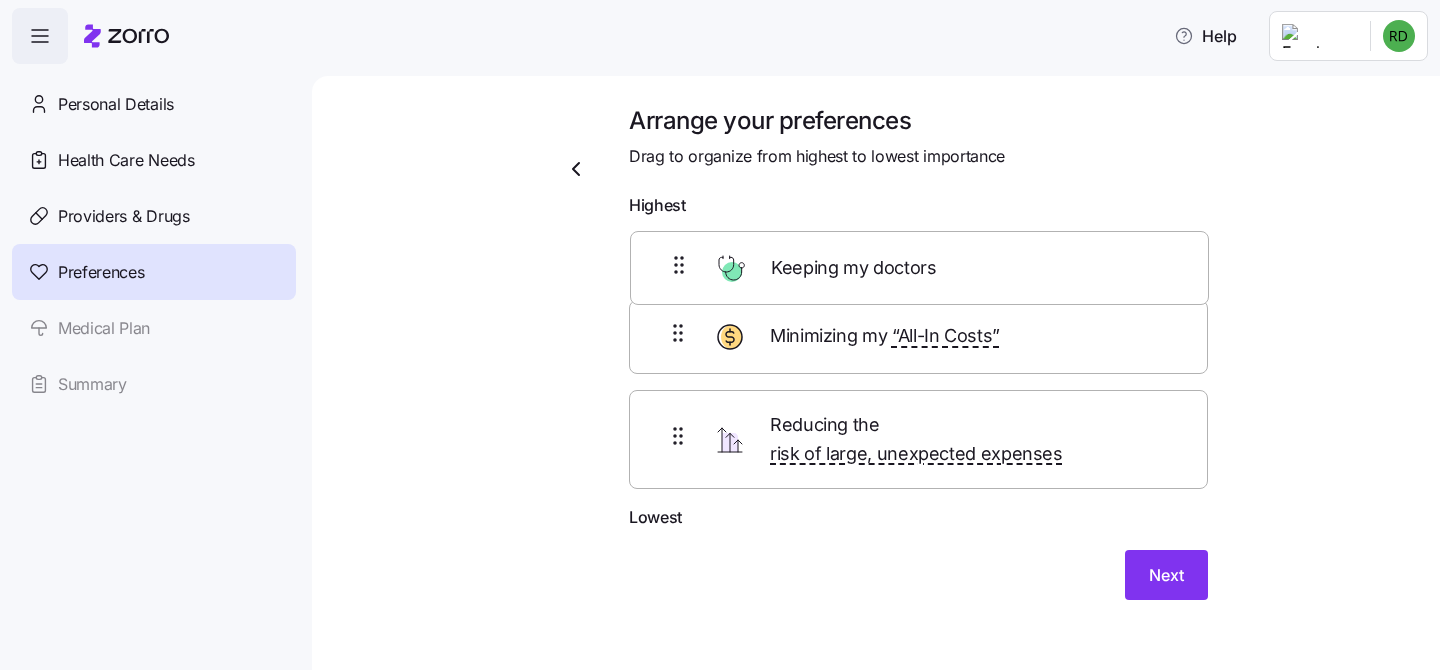 drag, startPoint x: 677, startPoint y: 443, endPoint x: 678, endPoint y: 281, distance: 162.00308 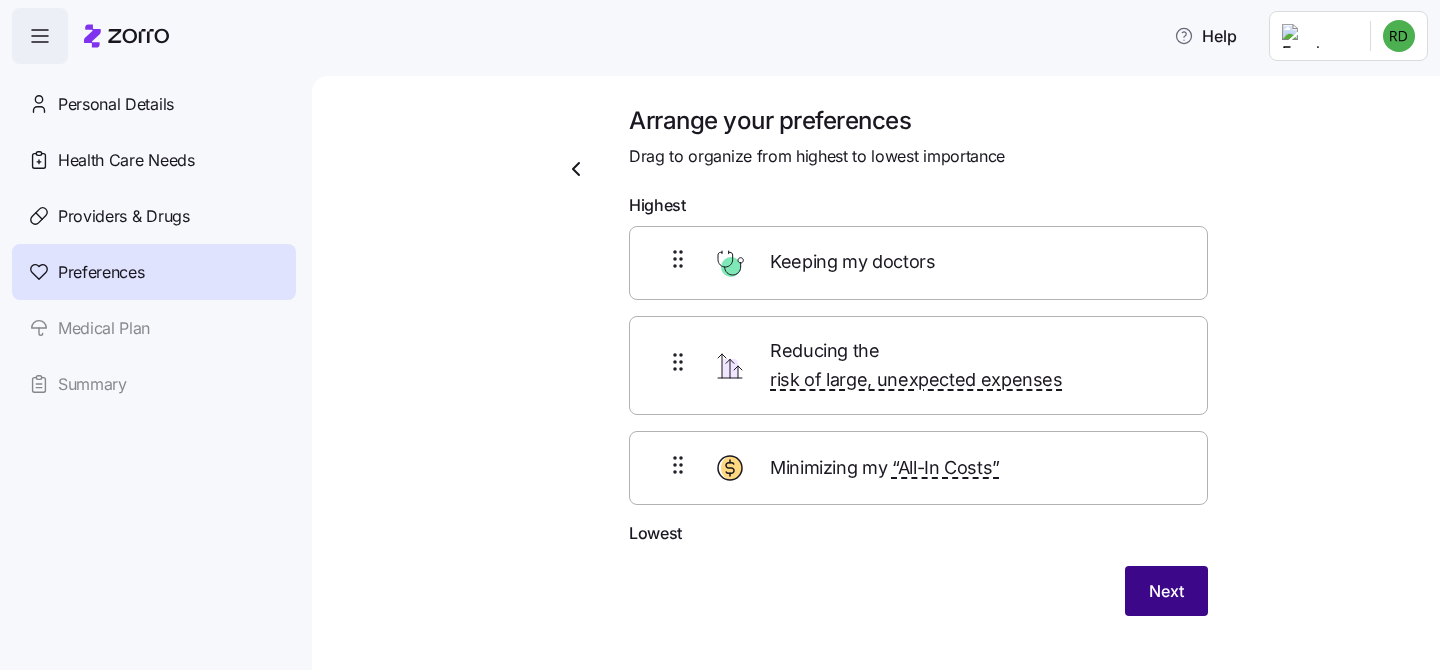 click on "Next" at bounding box center [1166, 591] 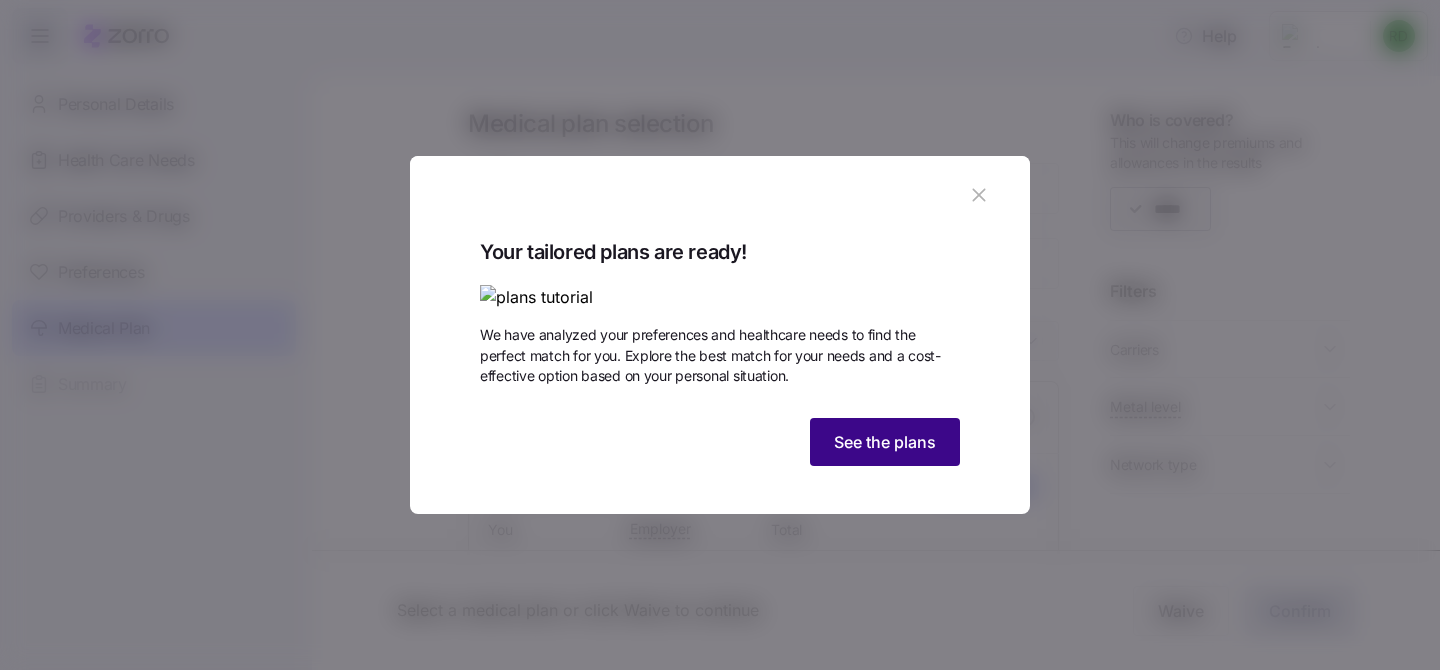 click on "See the plans" at bounding box center [885, 442] 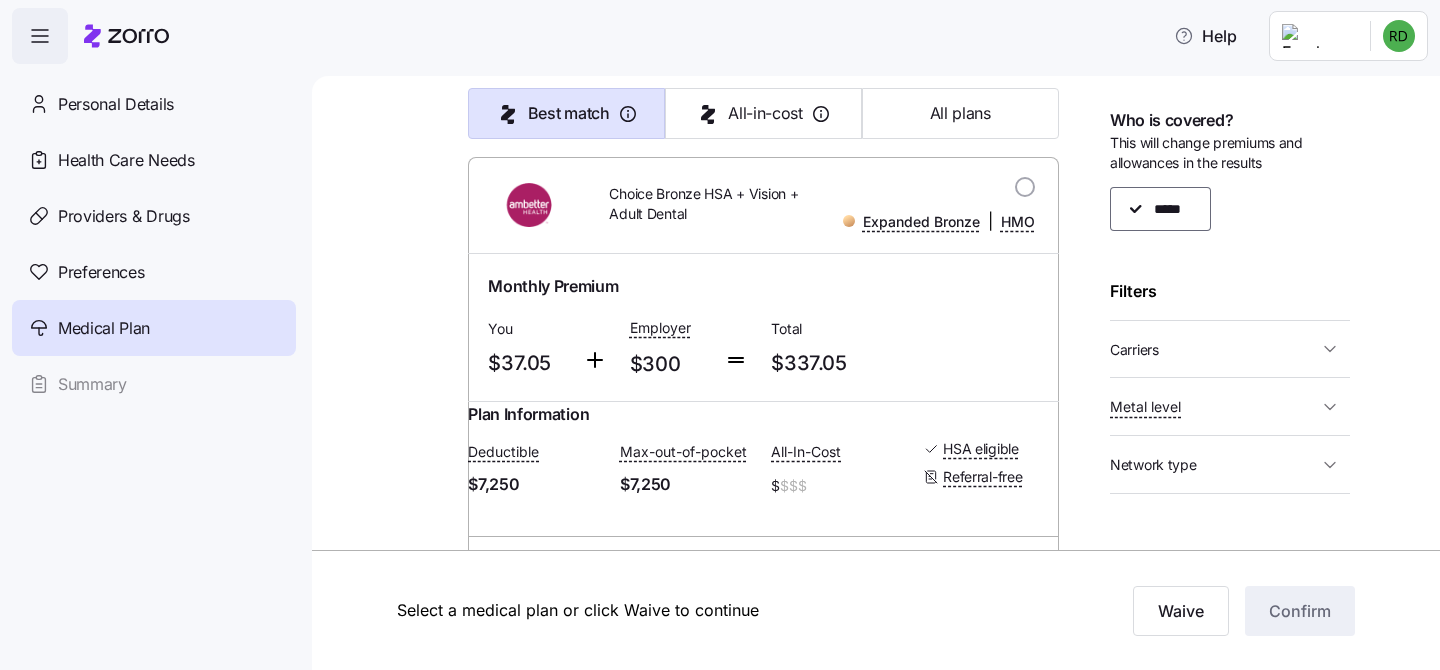 scroll, scrollTop: 3783, scrollLeft: 0, axis: vertical 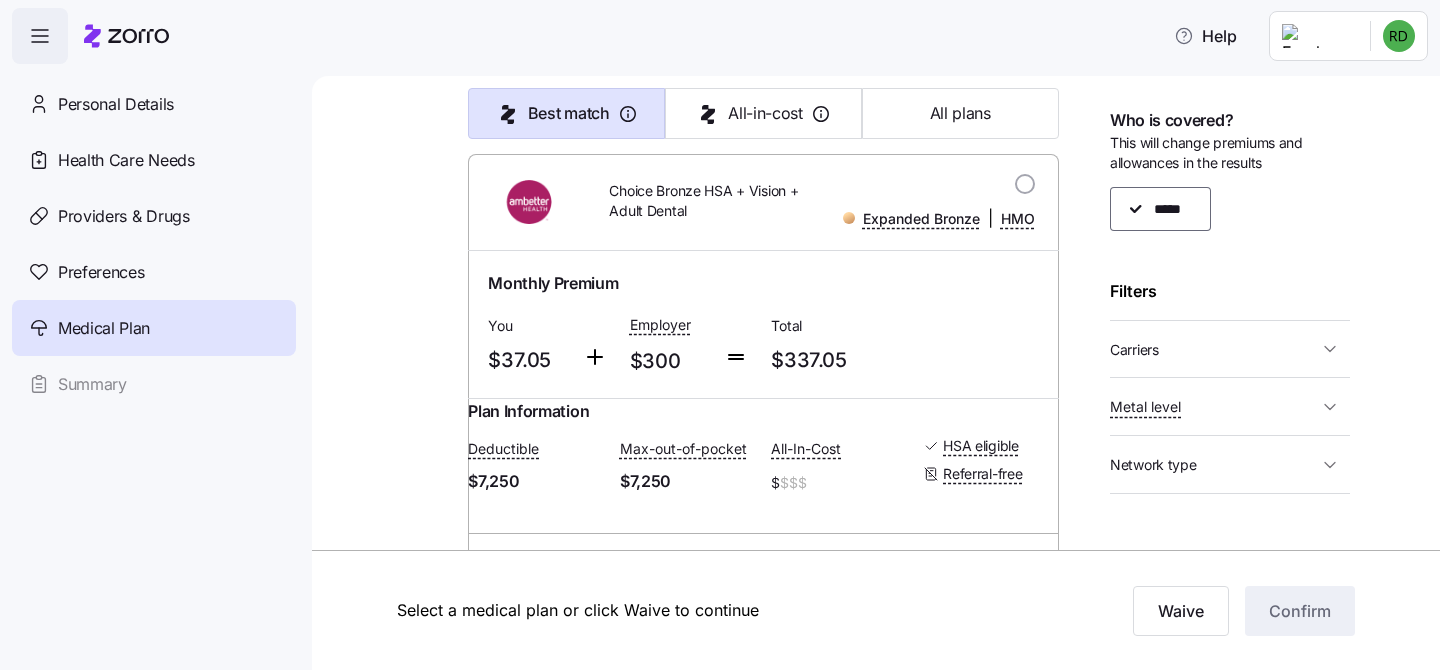 click on "Summary of benefits" at bounding box center (572, -42) 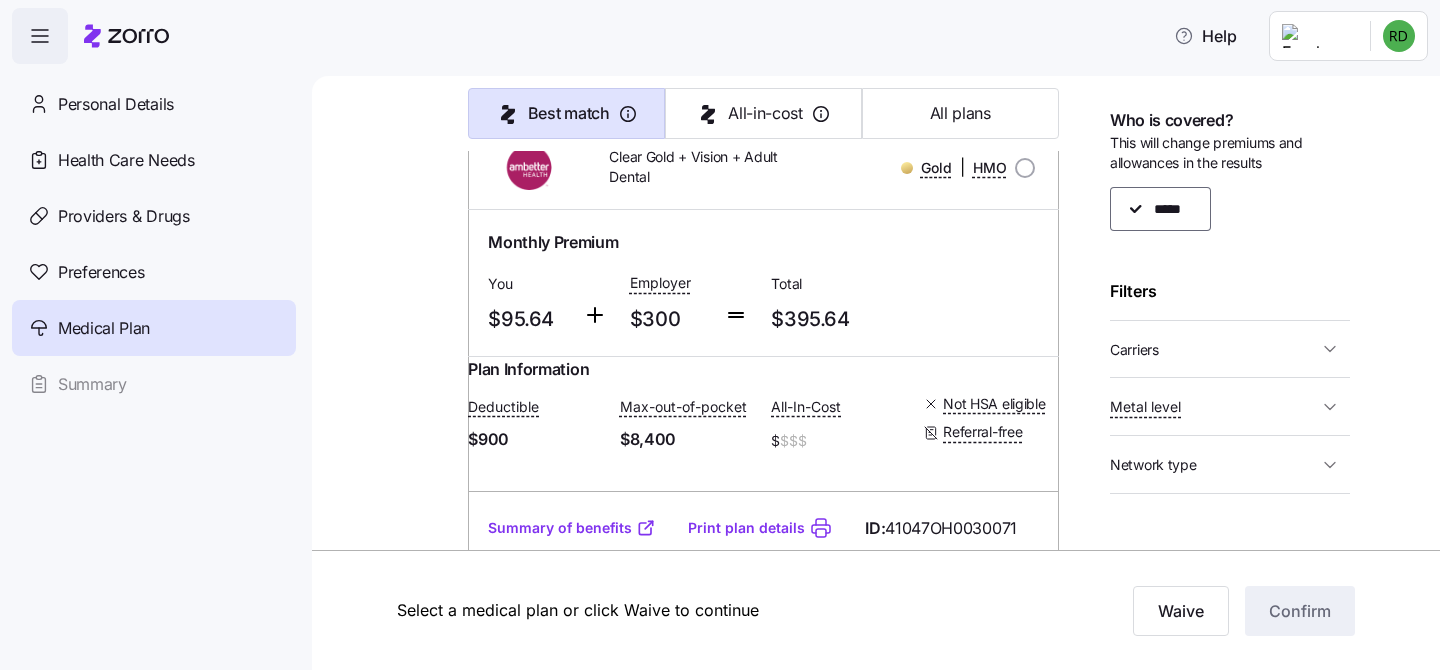 scroll, scrollTop: 5024, scrollLeft: 0, axis: vertical 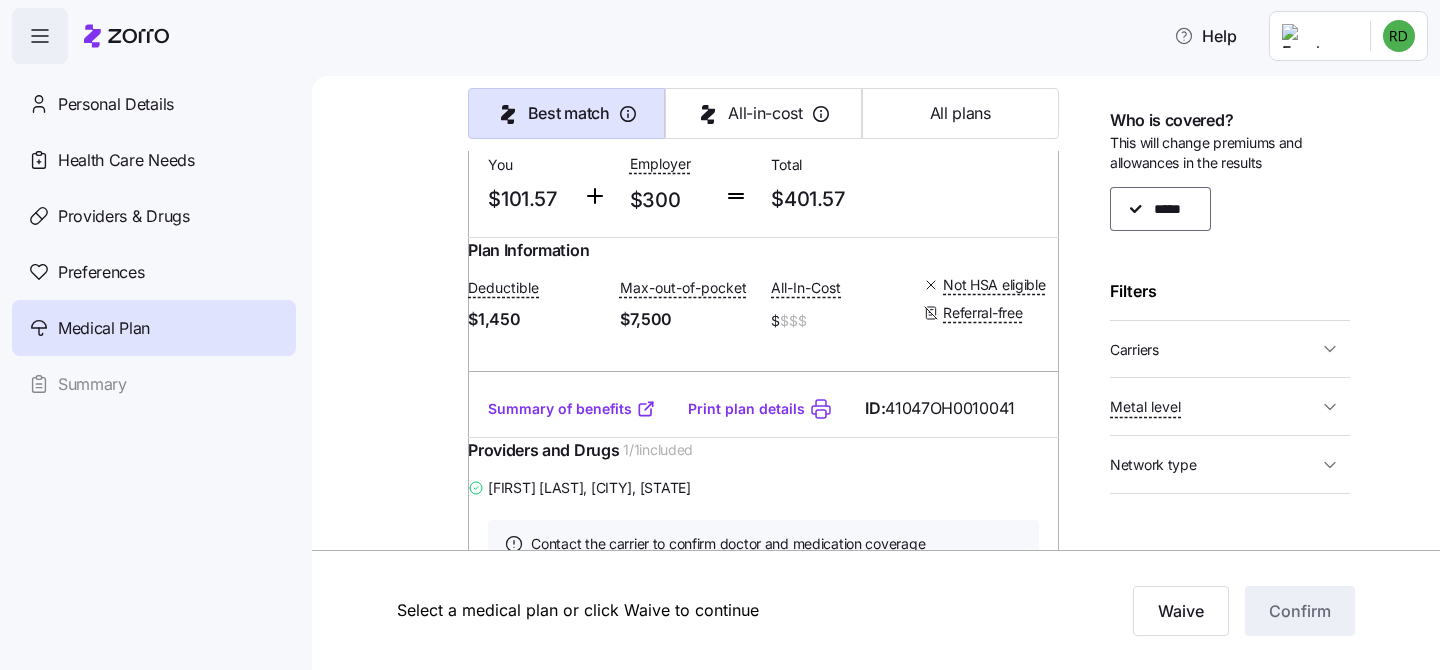 click on "ID: [ID]" at bounding box center [763, 408] 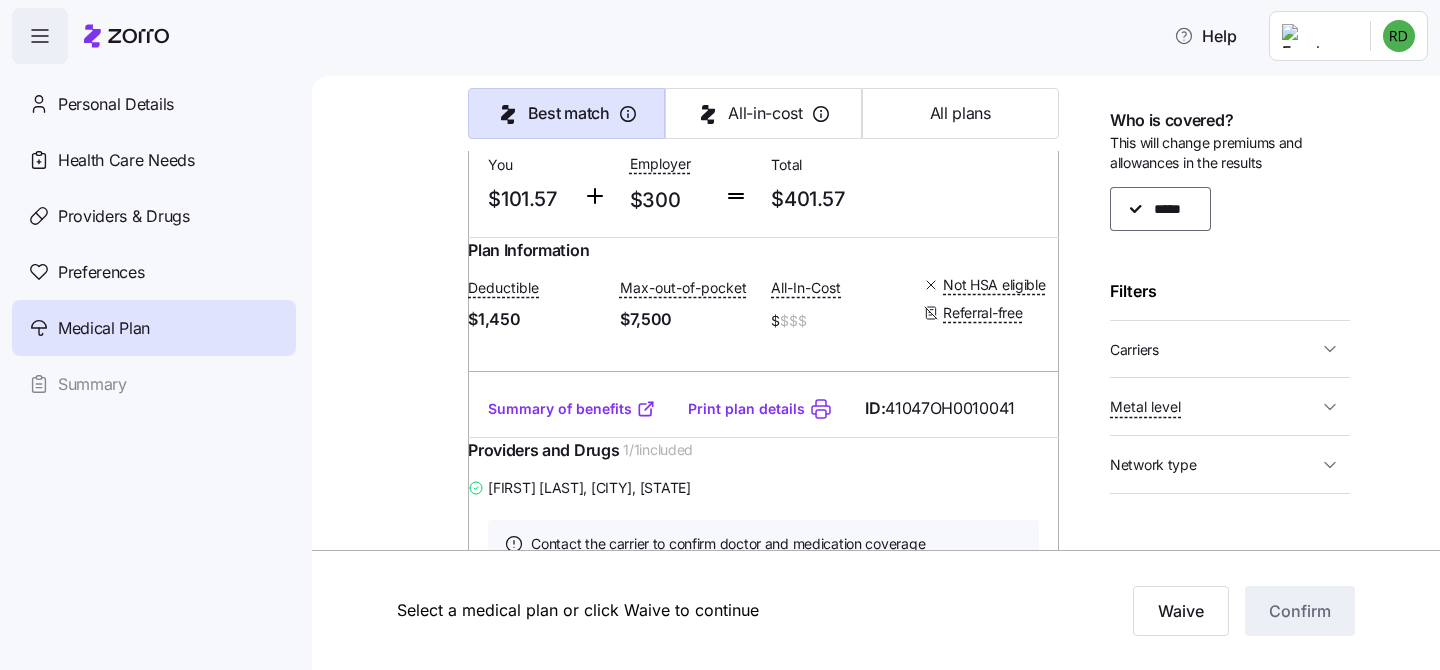 click on "Reece   [LAST] , [DATE] ,   [ADDRESS] , [CITY], [OH] [ZIP], USA ; Who is covered:   Me ;   Employer contribution:  up to $300 Medical Plan Complete Gold   Gold  |  HMO Summary of benefits Select Best match Premium Total Premium $401.57 After allowance $101.57 Deductible Individual: Medical $1,450 Individual: Drug 0 Family: Medical $2,900 Family: Drug 0 Max Out of Pocket Individual: Medical $7,500 Individual: Drug 0 Family: Medical $15,000 Family: Drug 0 HSA Eligible HSA Eligible No Doctor visits Primary Care Specialist Emergency room" at bounding box center (720, 329) 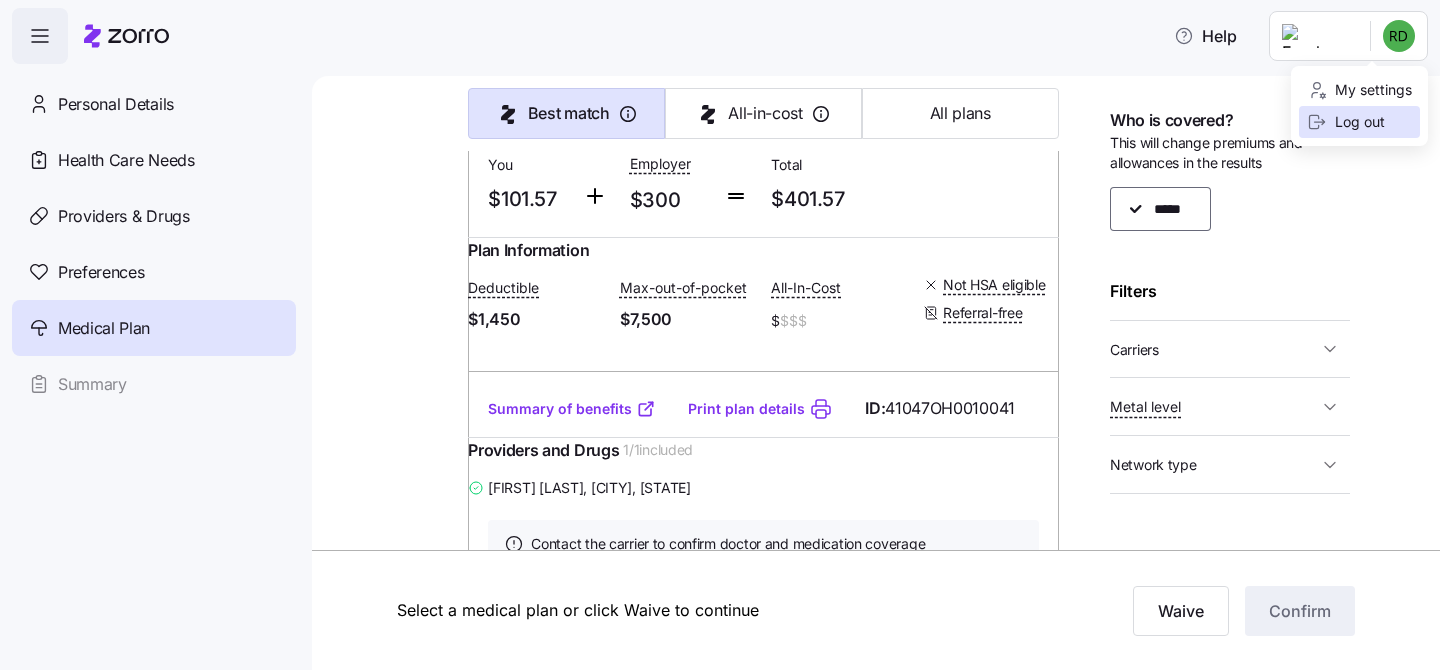 click on "Log out" at bounding box center [1346, 122] 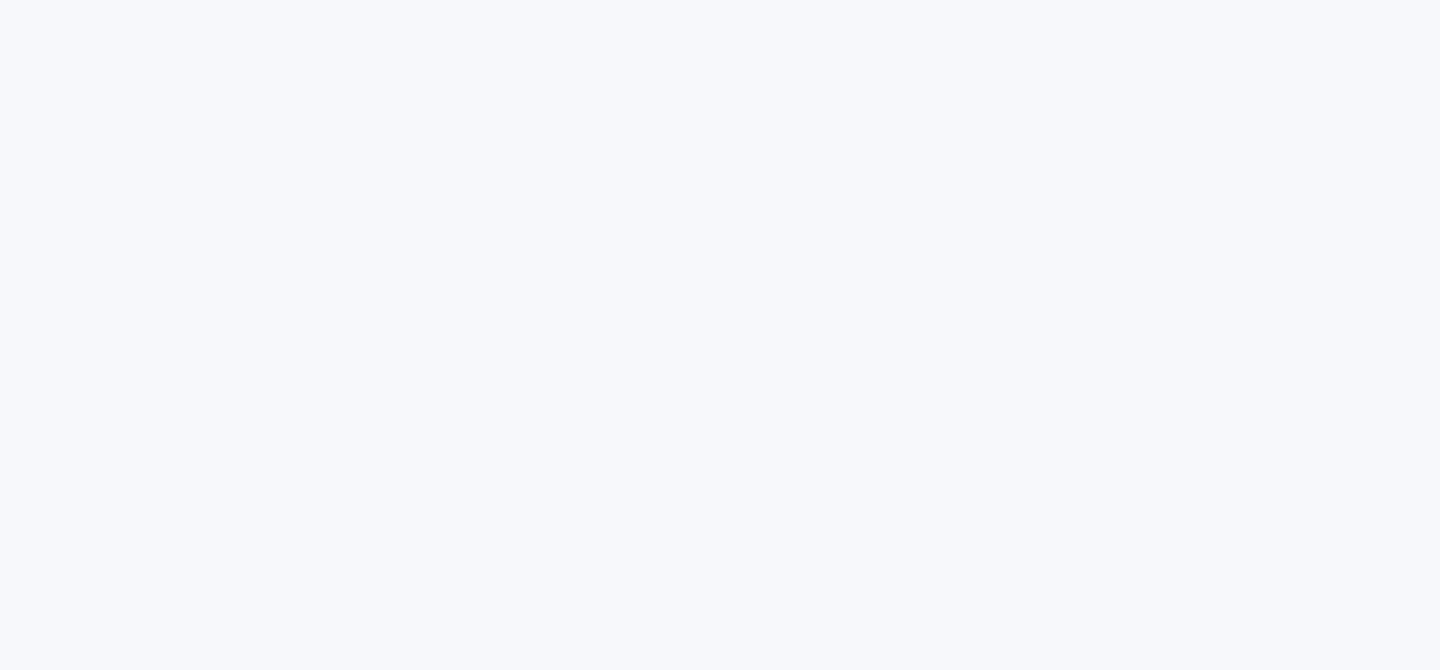 scroll, scrollTop: 0, scrollLeft: 0, axis: both 